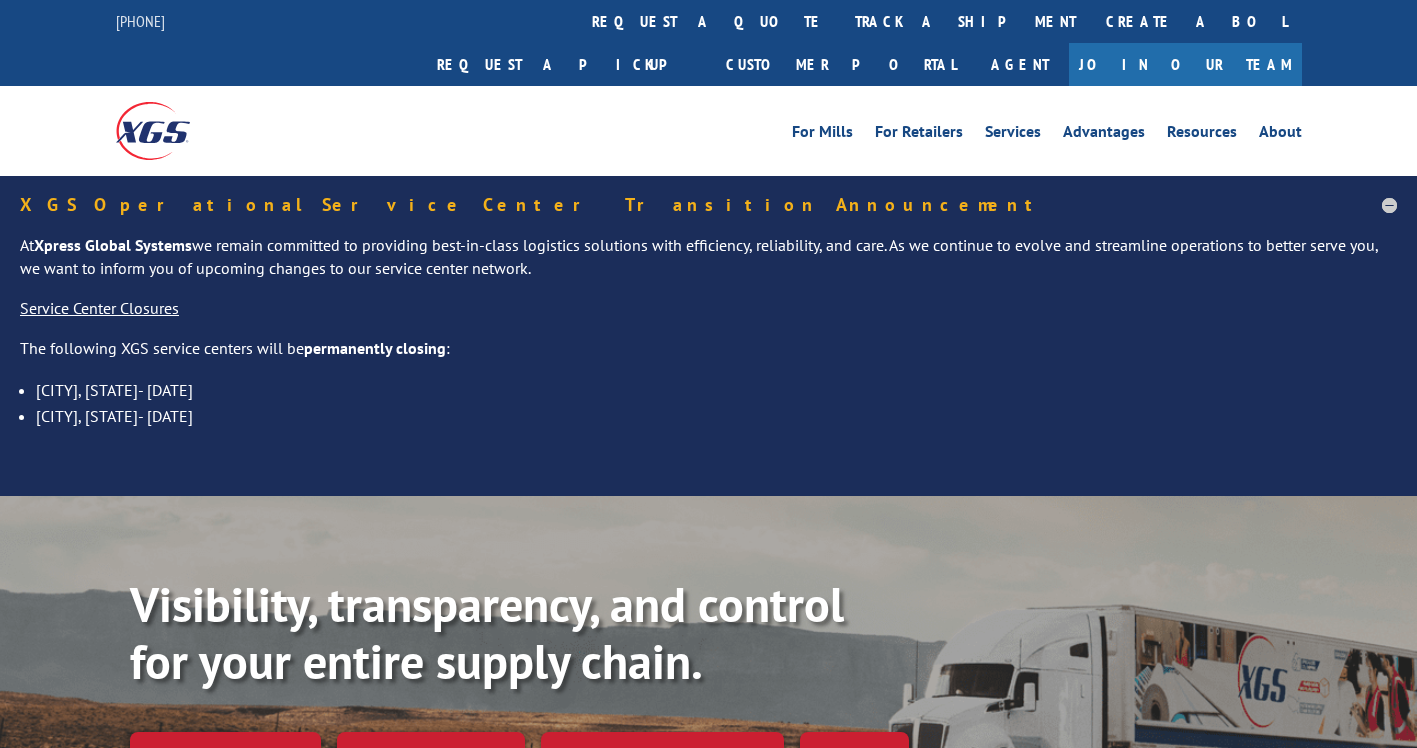scroll, scrollTop: 0, scrollLeft: 0, axis: both 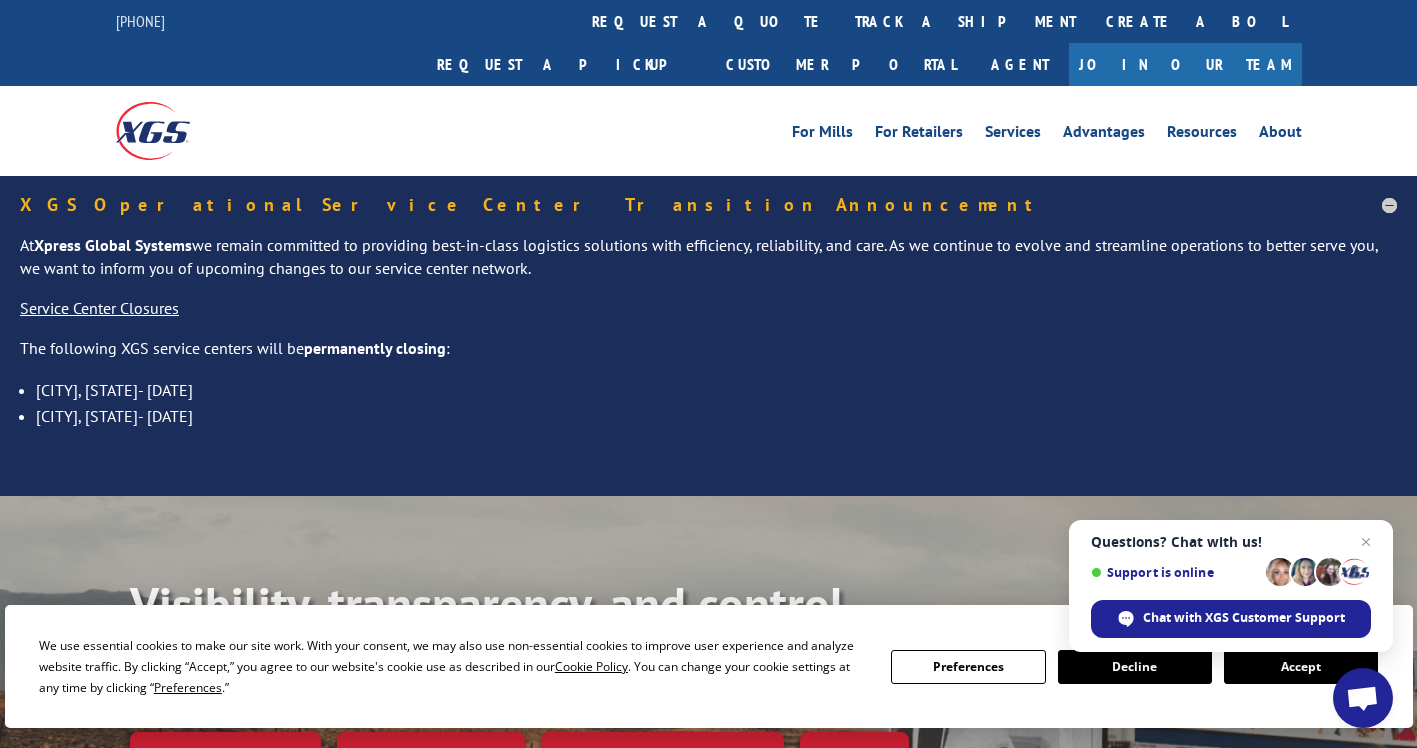 click on "Accept" at bounding box center (1301, 667) 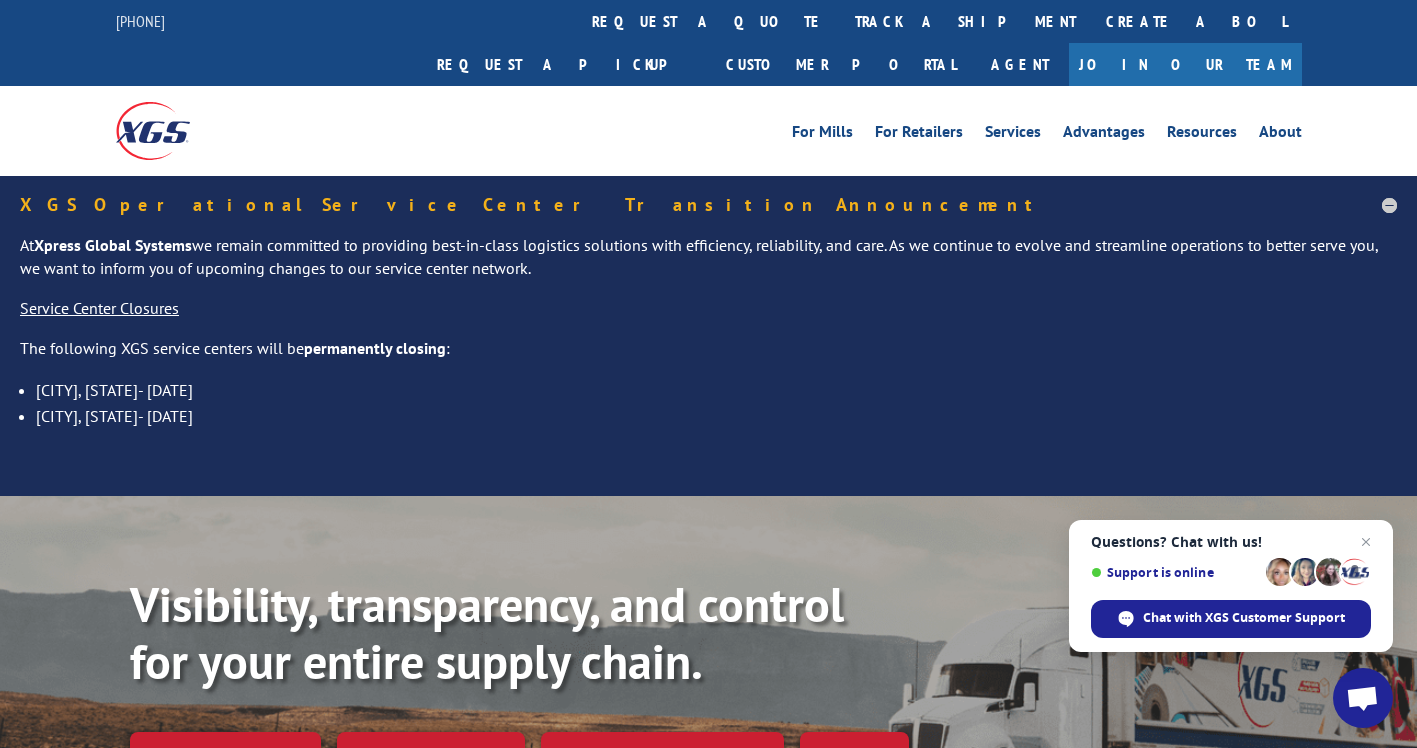 click at bounding box center [1362, 700] 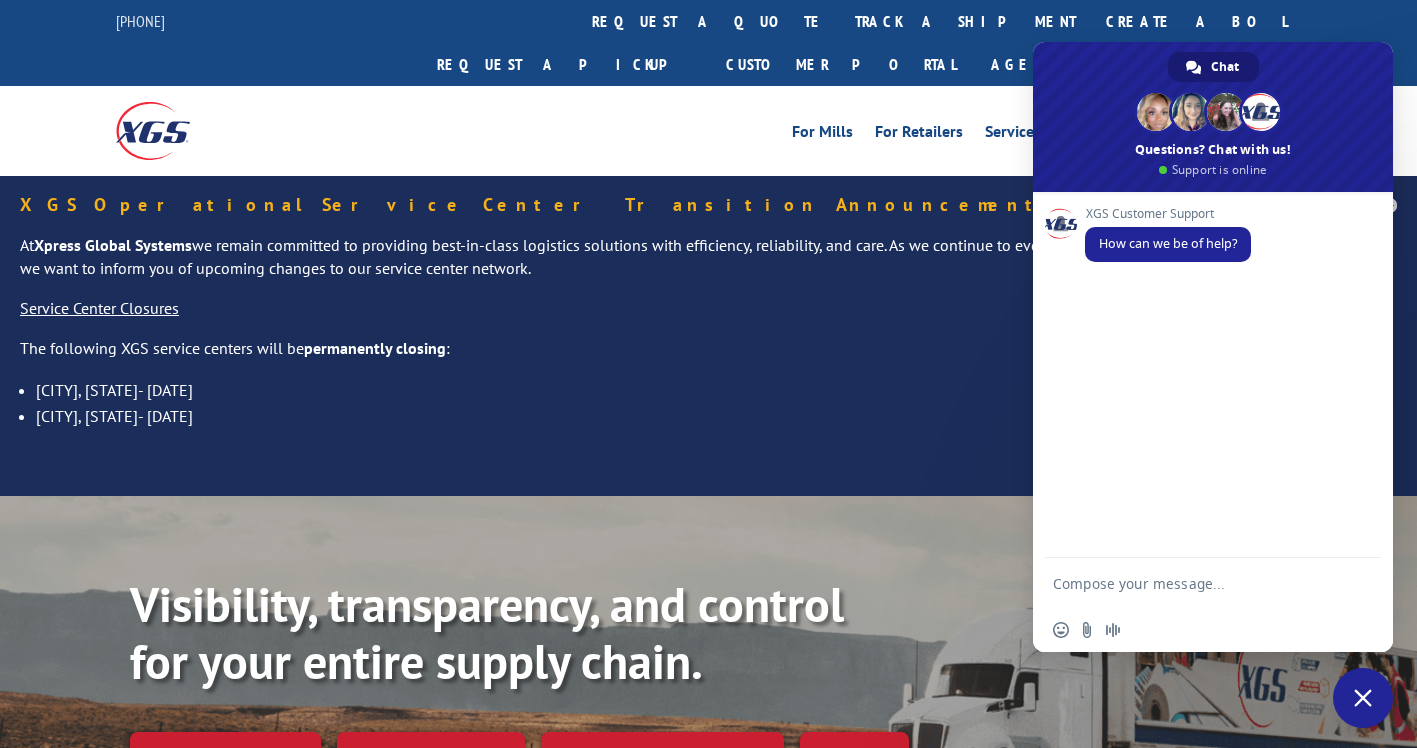 scroll, scrollTop: 0, scrollLeft: 0, axis: both 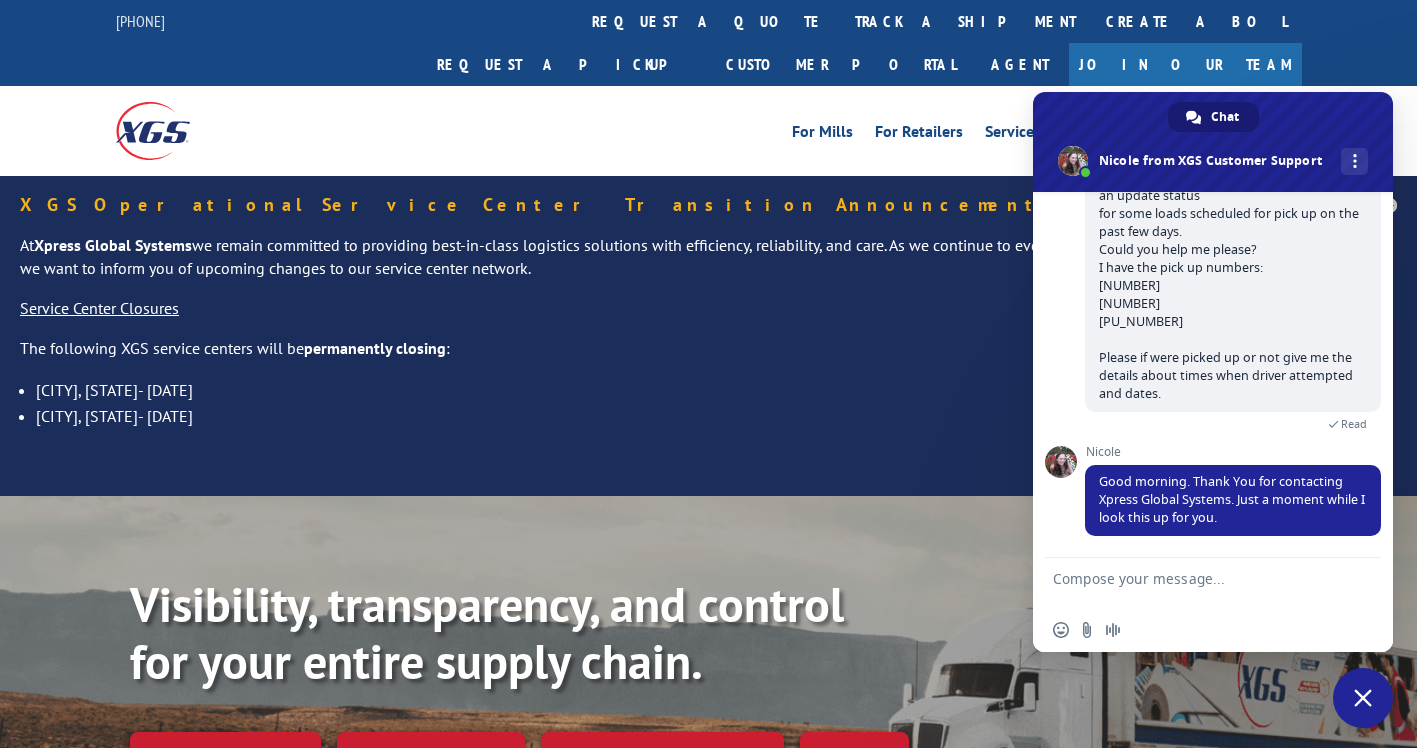 click at bounding box center (1193, 583) 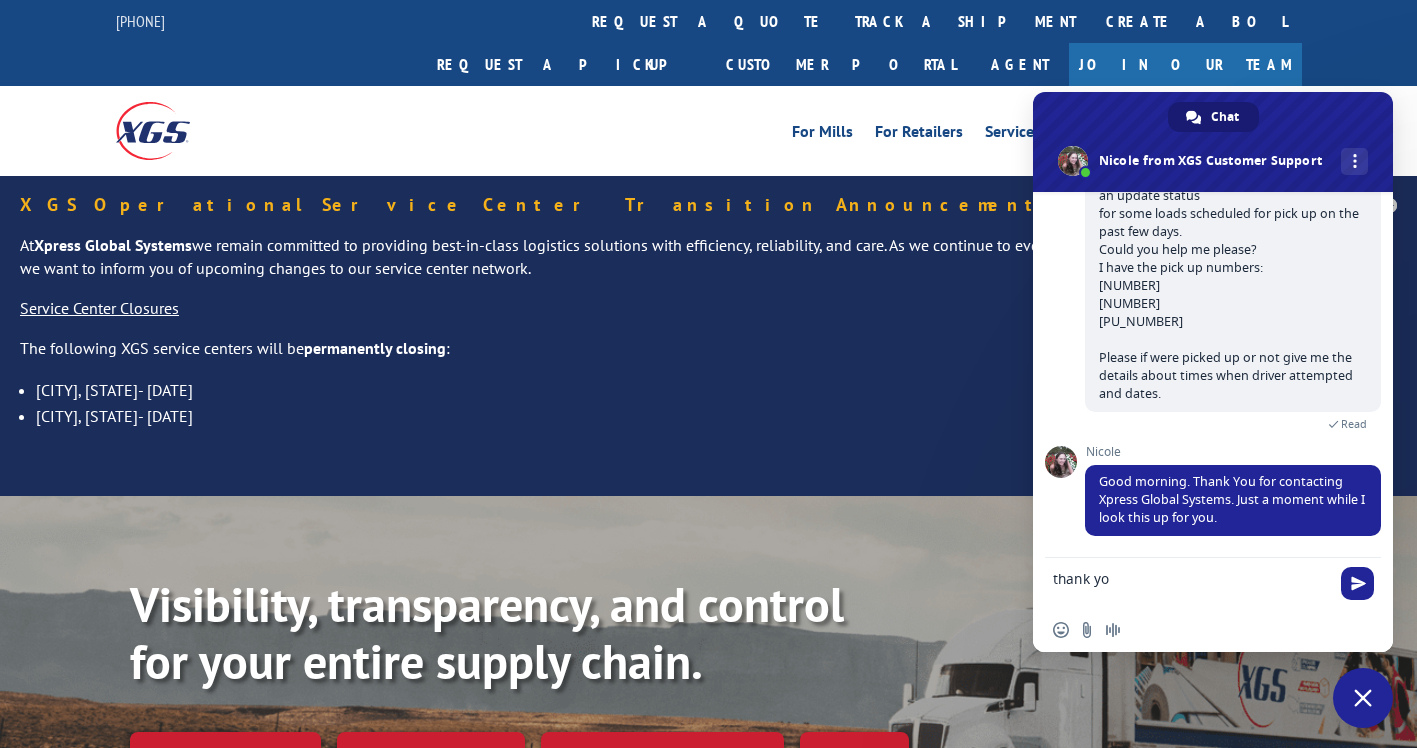 type on "thank you" 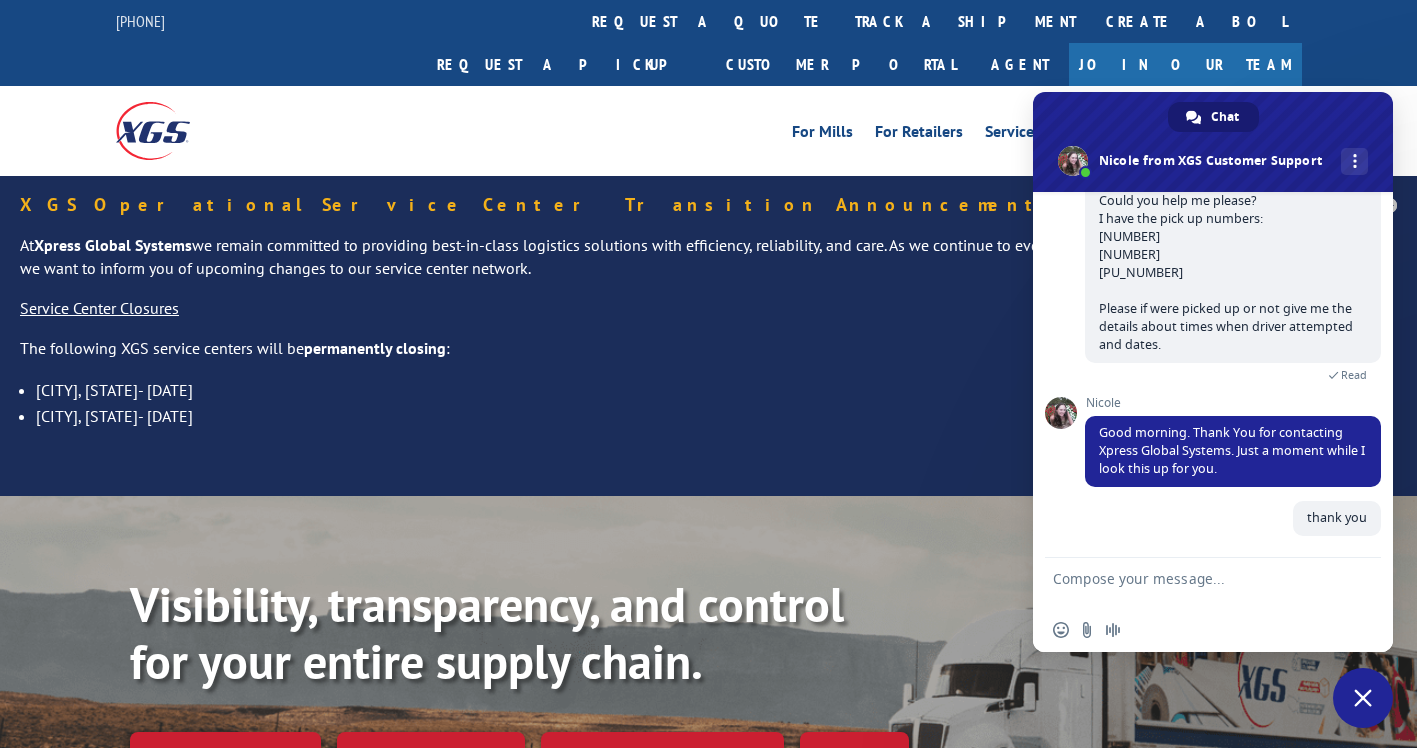 scroll, scrollTop: 201, scrollLeft: 0, axis: vertical 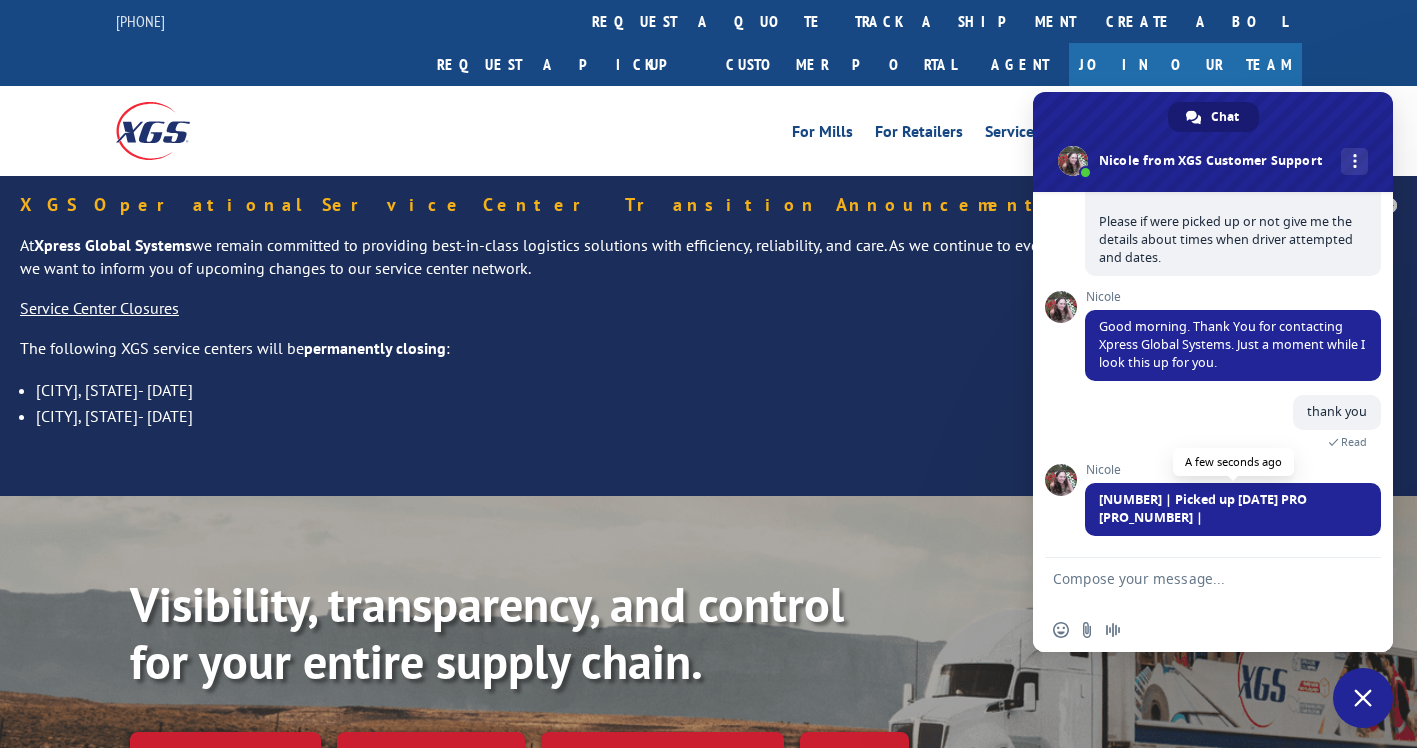click on "[NUMBER] | Picked up [DATE] PRO [PRO_NUMBER] |" at bounding box center [1203, 508] 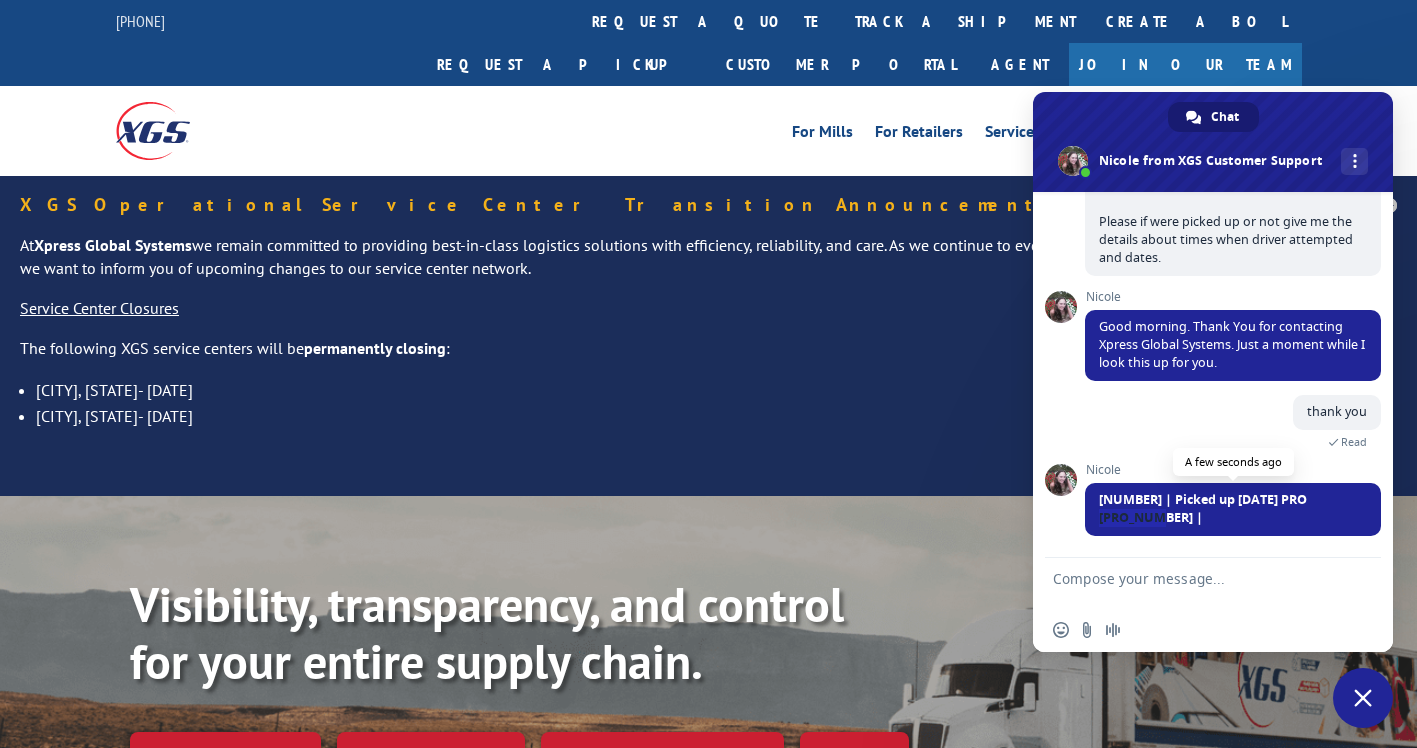 click on "[NUMBER] | Picked up [DATE] PRO [PRO_NUMBER] |" at bounding box center (1203, 508) 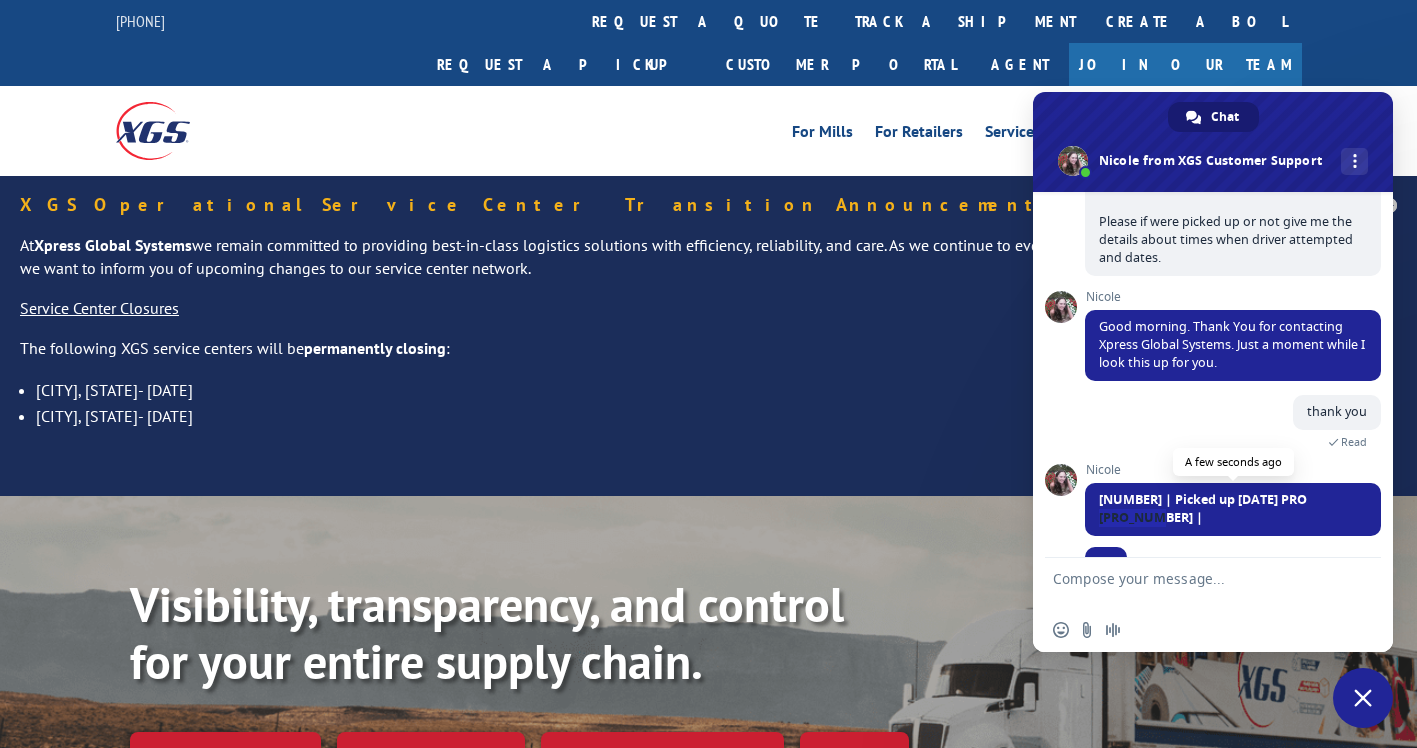 scroll, scrollTop: 328, scrollLeft: 0, axis: vertical 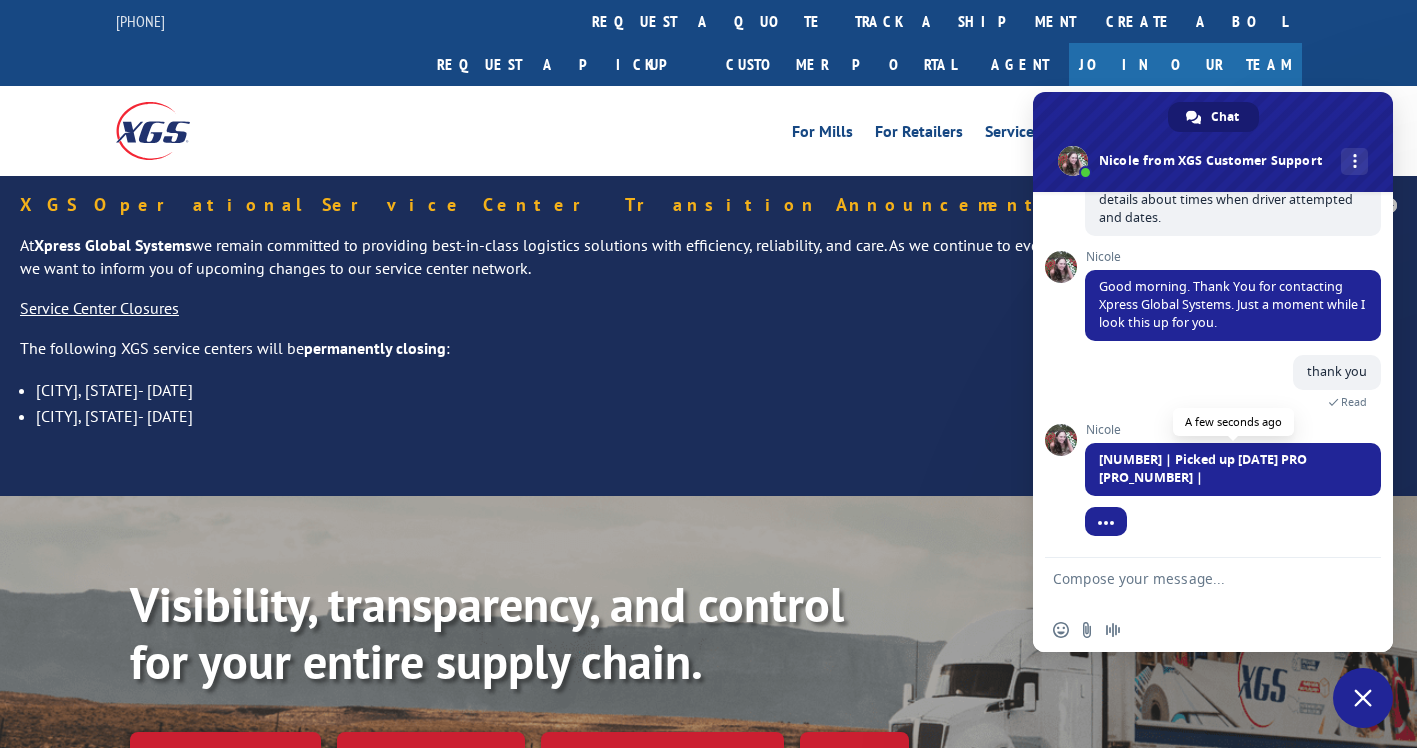 click on "[NUMBER] | Picked up [DATE] PRO [PRO_NUMBER] |" at bounding box center [1203, 468] 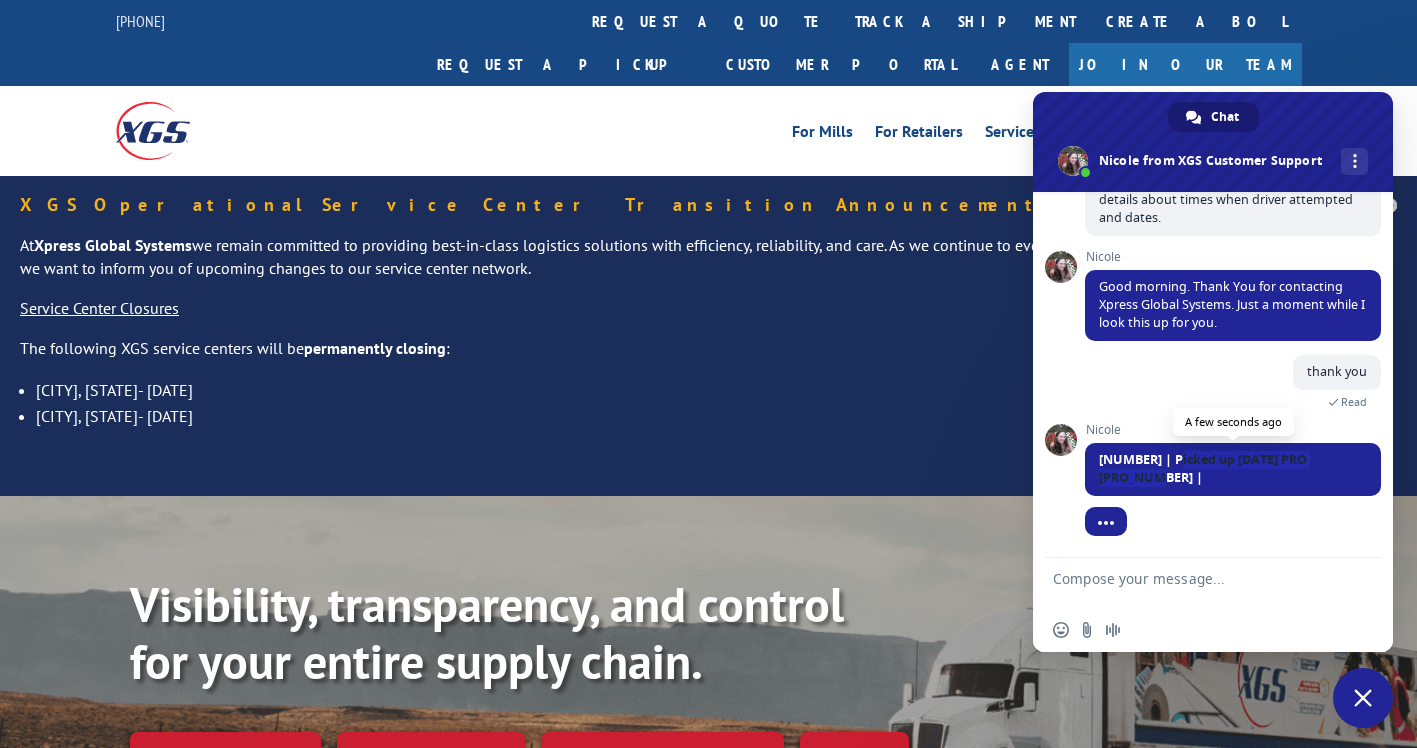 drag, startPoint x: 1176, startPoint y: 459, endPoint x: 1159, endPoint y: 484, distance: 30.232433 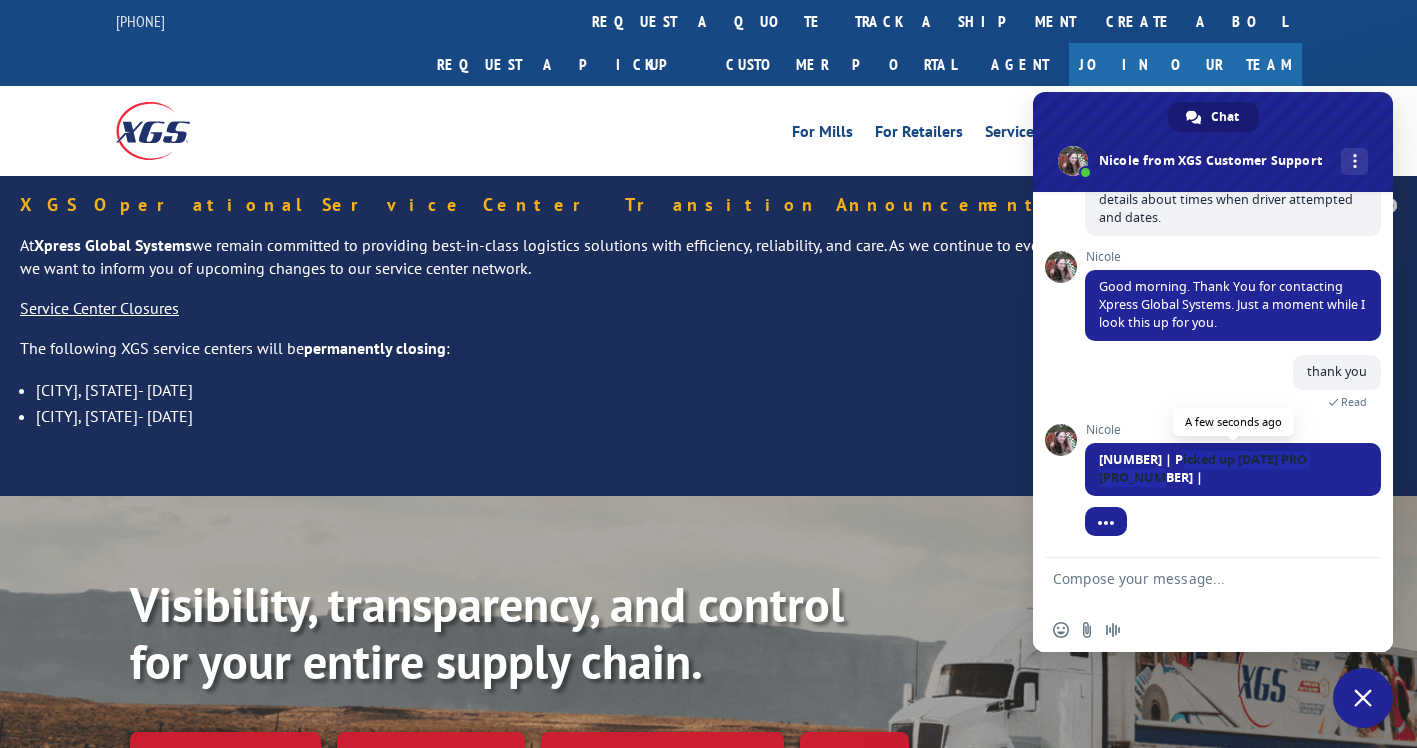 click on "[NUMBER] | Picked up [DATE] PRO [PRO_NUMBER] |" at bounding box center [1203, 468] 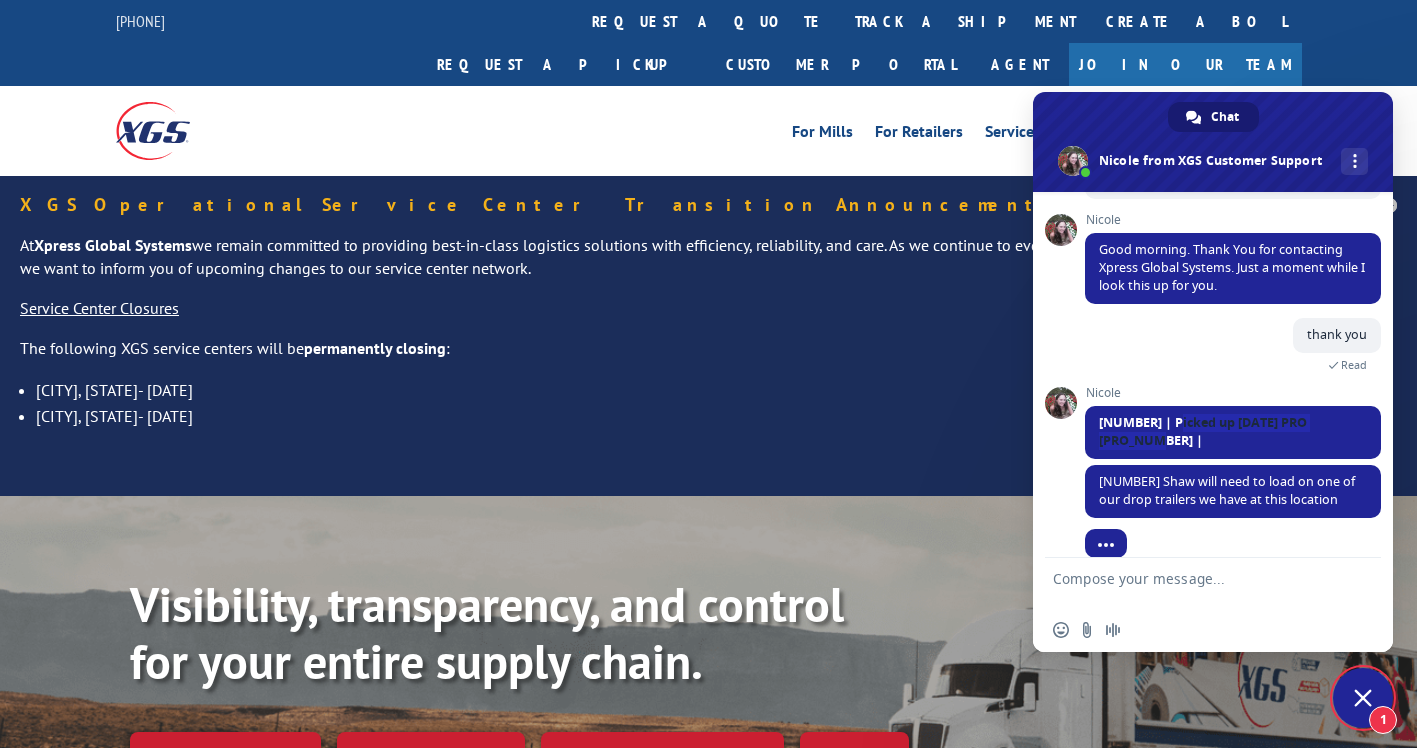 scroll, scrollTop: 405, scrollLeft: 0, axis: vertical 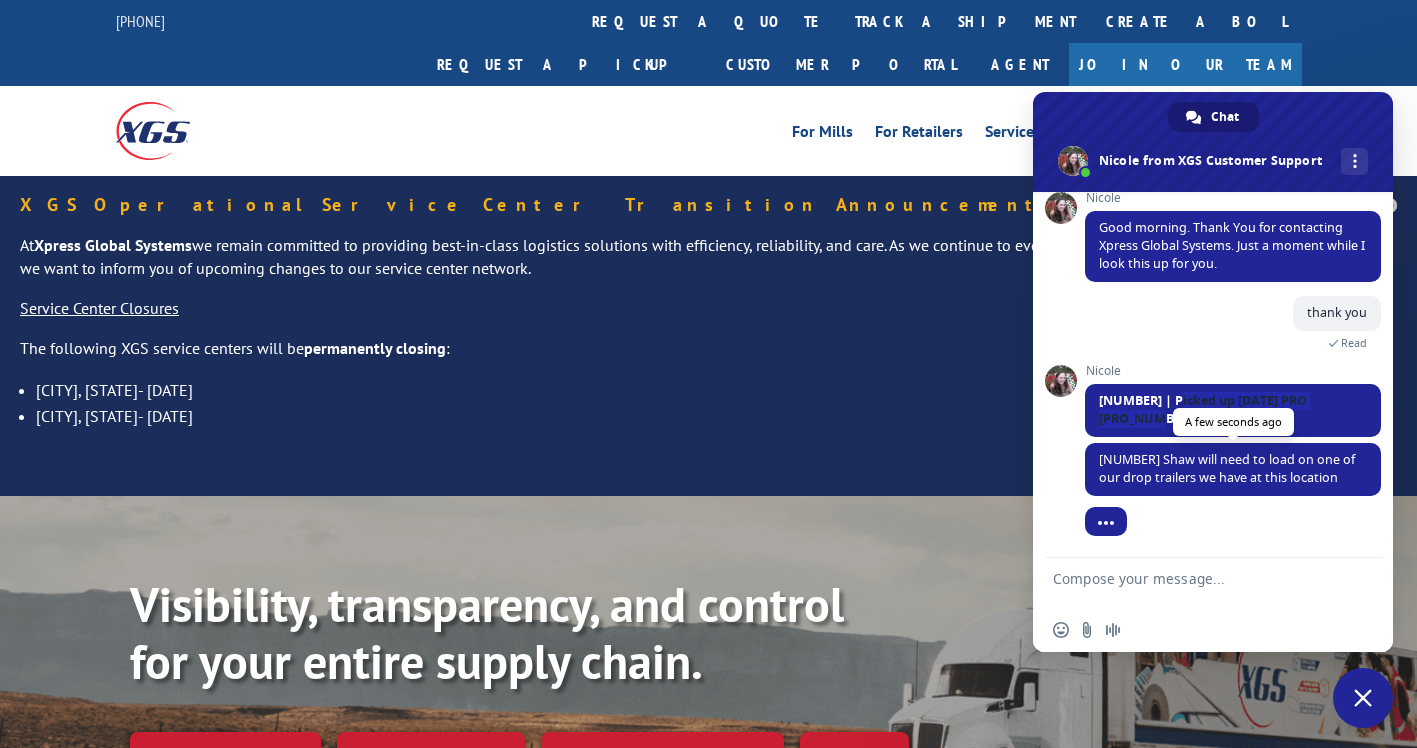 drag, startPoint x: 1167, startPoint y: 442, endPoint x: 1190, endPoint y: 482, distance: 46.141087 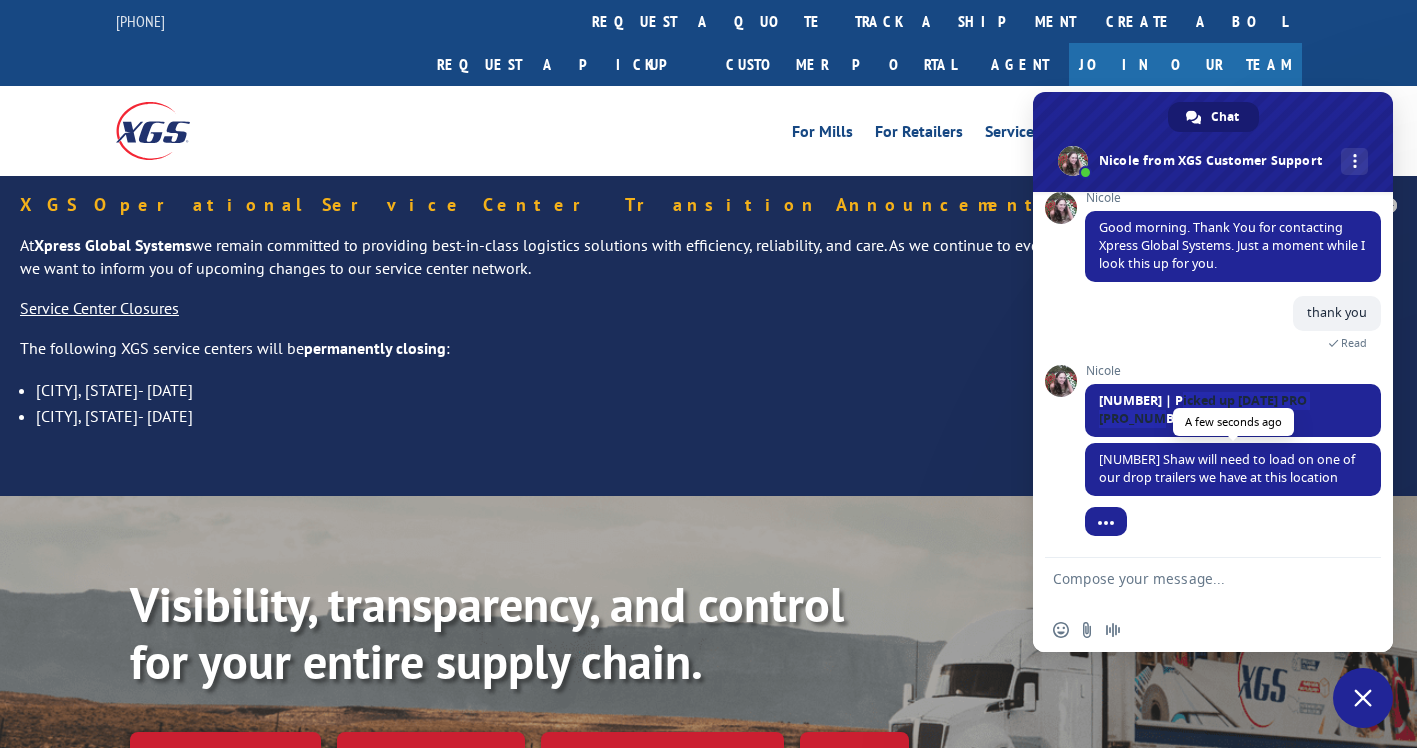 click on "[NUMBER] Shaw will need to load on one of our drop trailers we have at this location" at bounding box center (1233, 469) 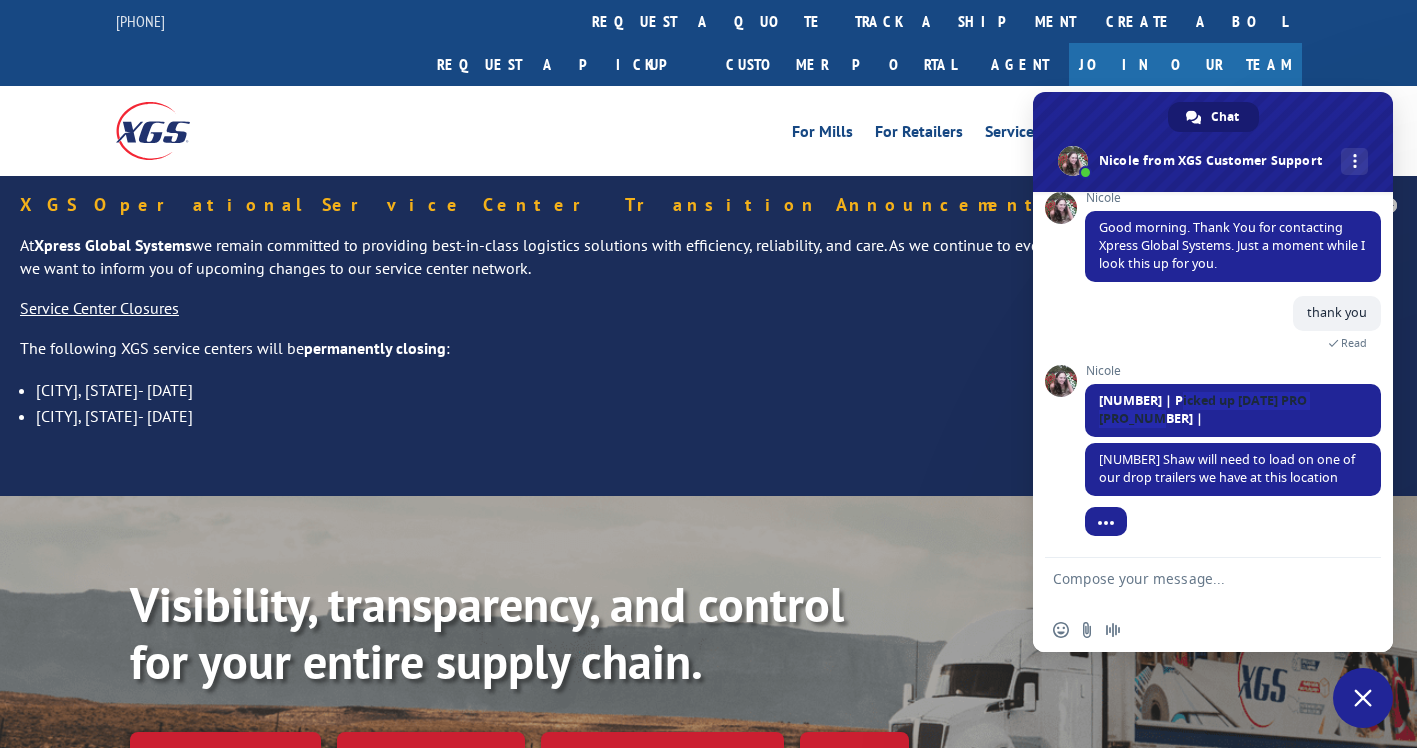 copy on "Shaw will need to load on one of our drop trailers we have at this location" 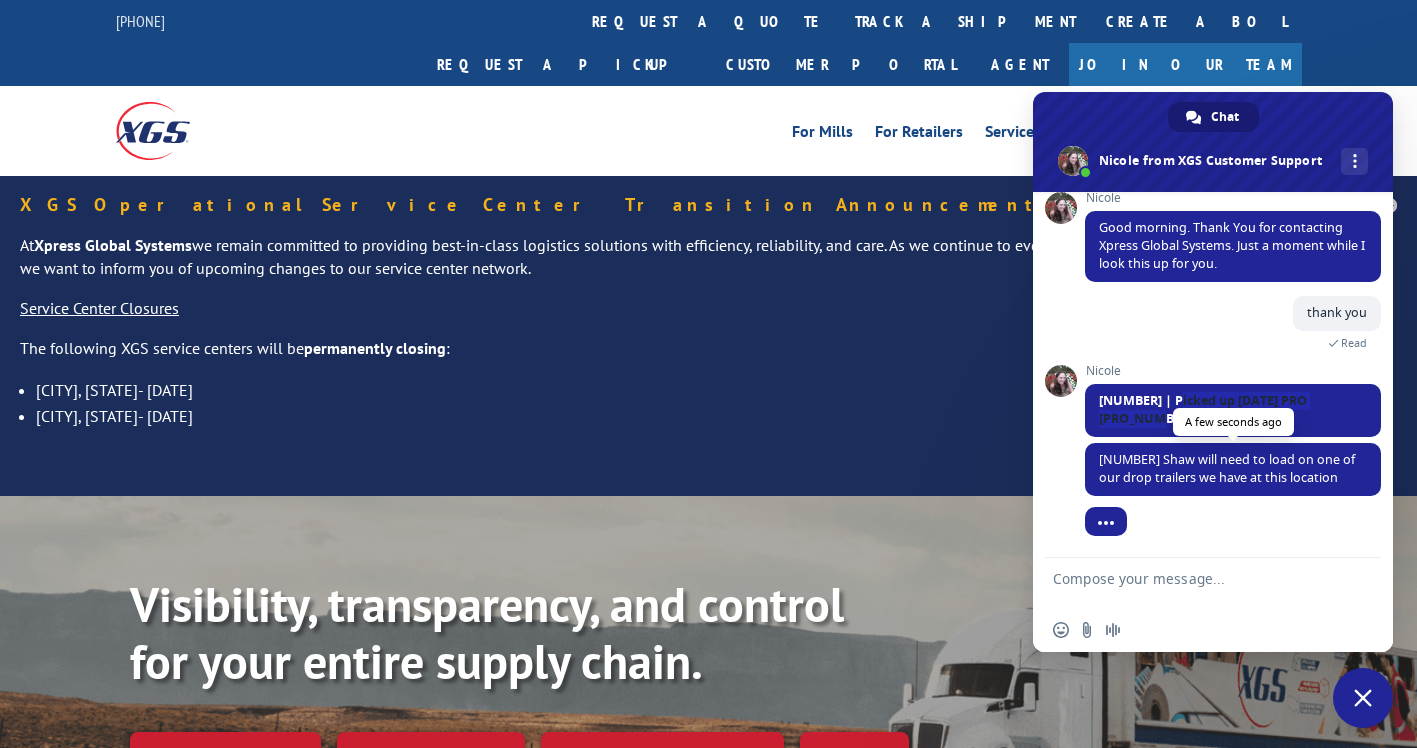 click on "[NUMBER] Shaw will need to load on one of our drop trailers we have at this location" at bounding box center (1227, 468) 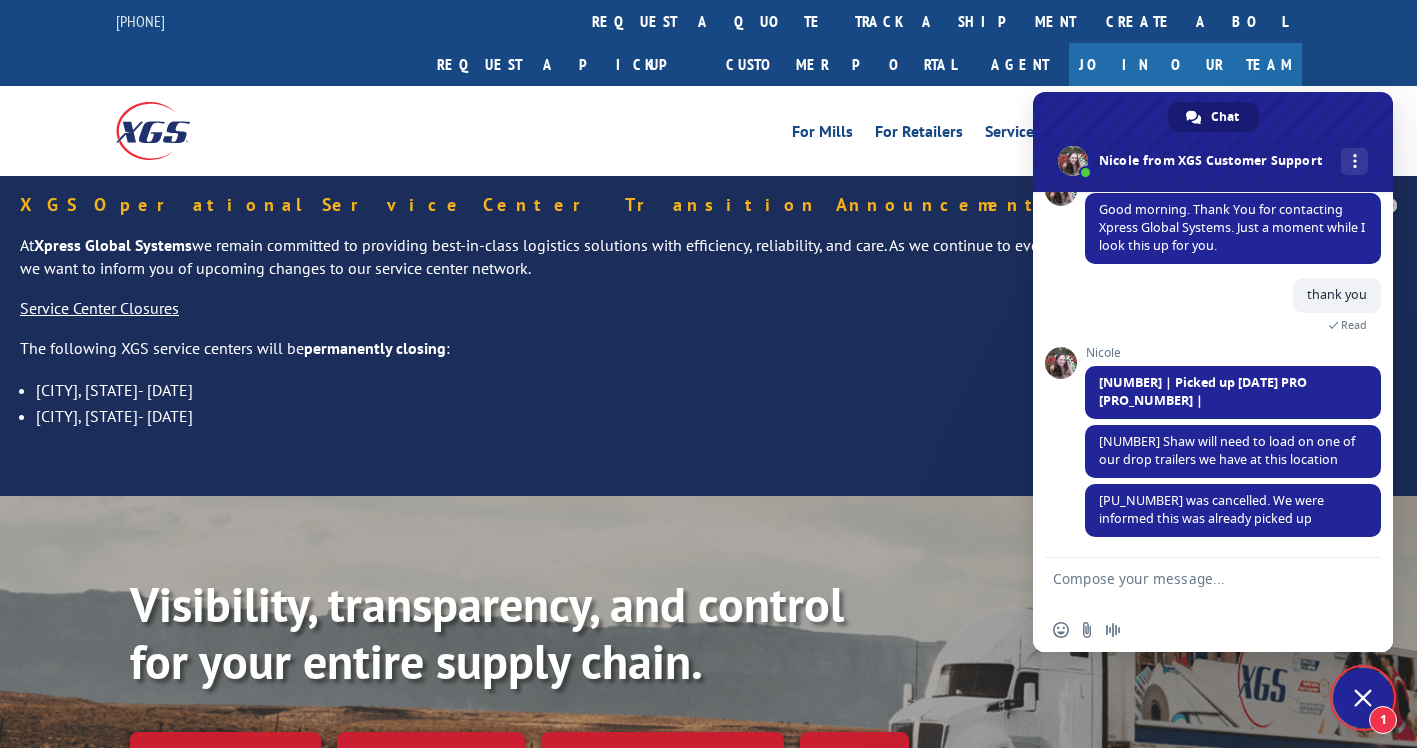 scroll, scrollTop: 424, scrollLeft: 0, axis: vertical 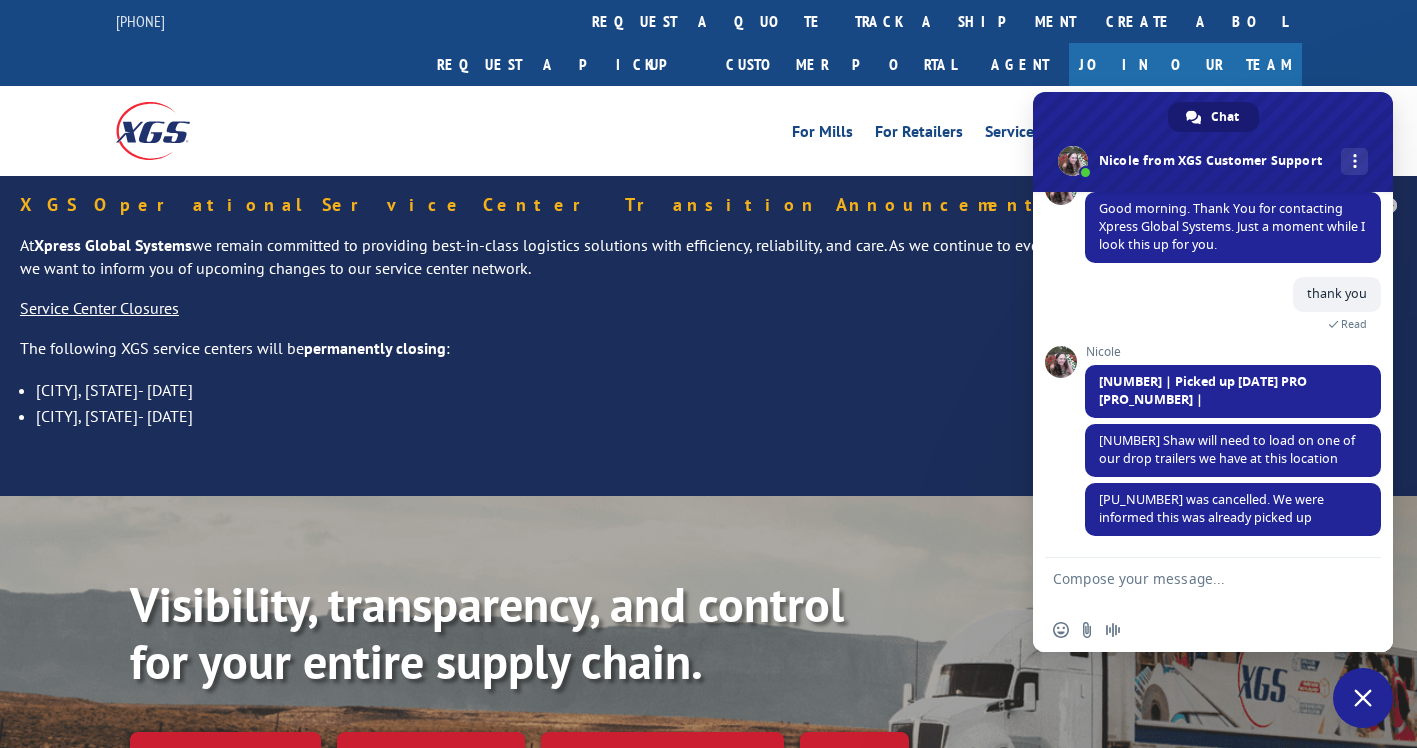click on "Visibility, transparency, and control for your entire supply chain.
Request a quote
Track shipment
Calculate transit time
XGS AI" at bounding box center (773, 715) 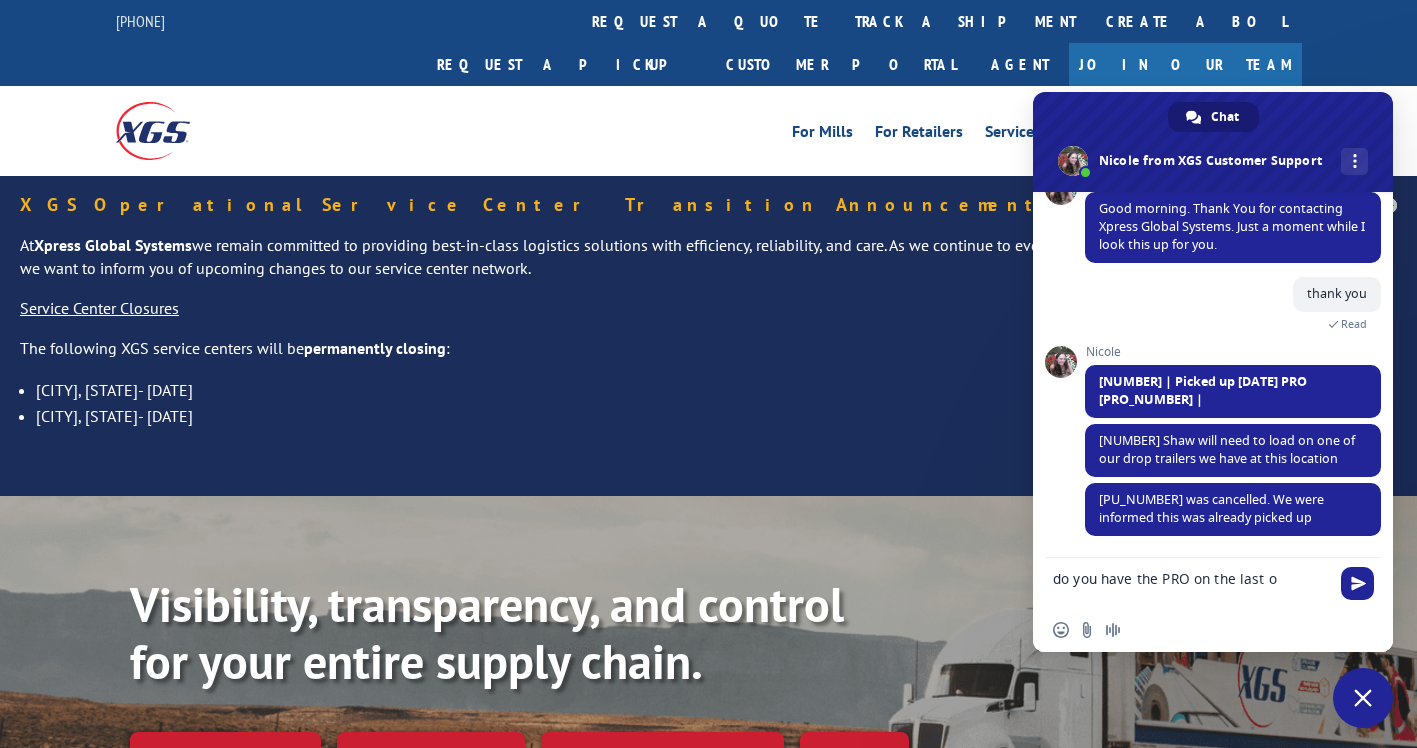 scroll, scrollTop: 0, scrollLeft: 0, axis: both 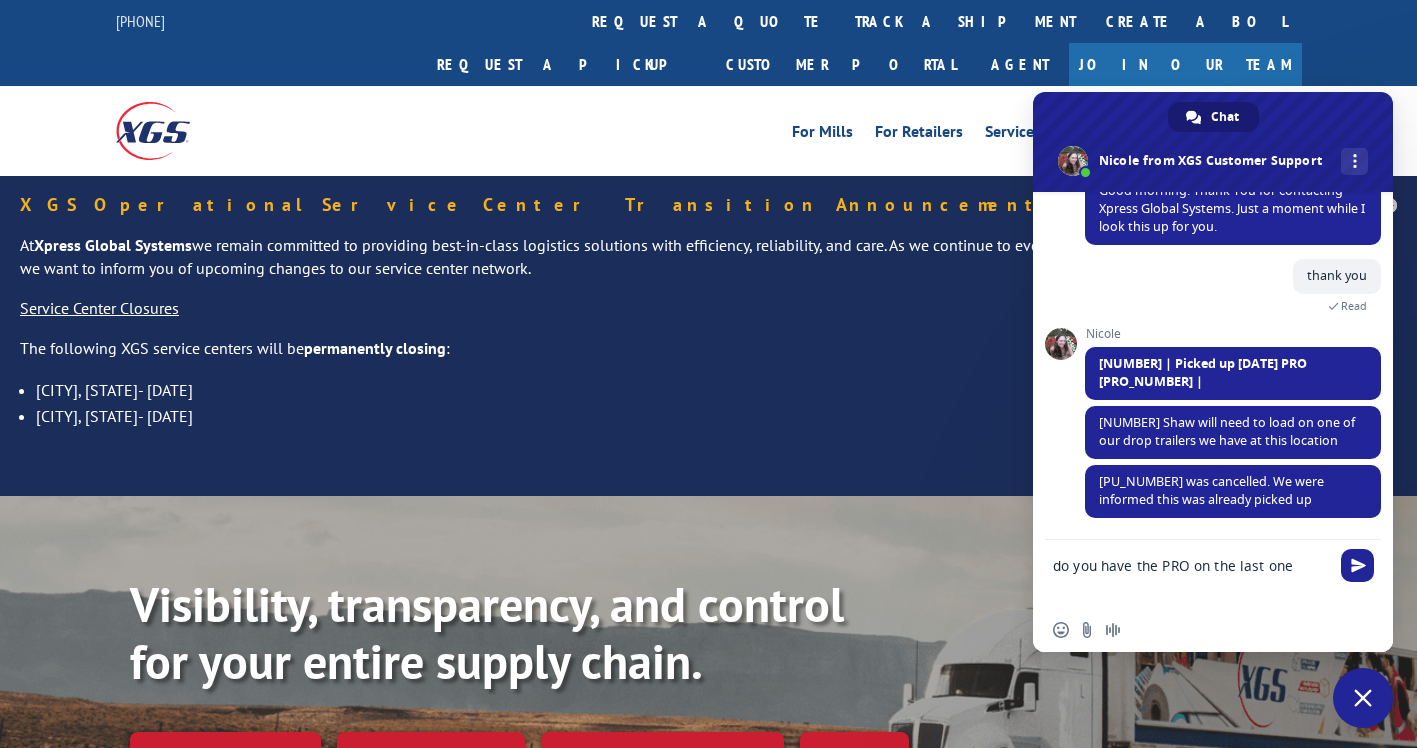 type on "do you have the PRO on the last one?" 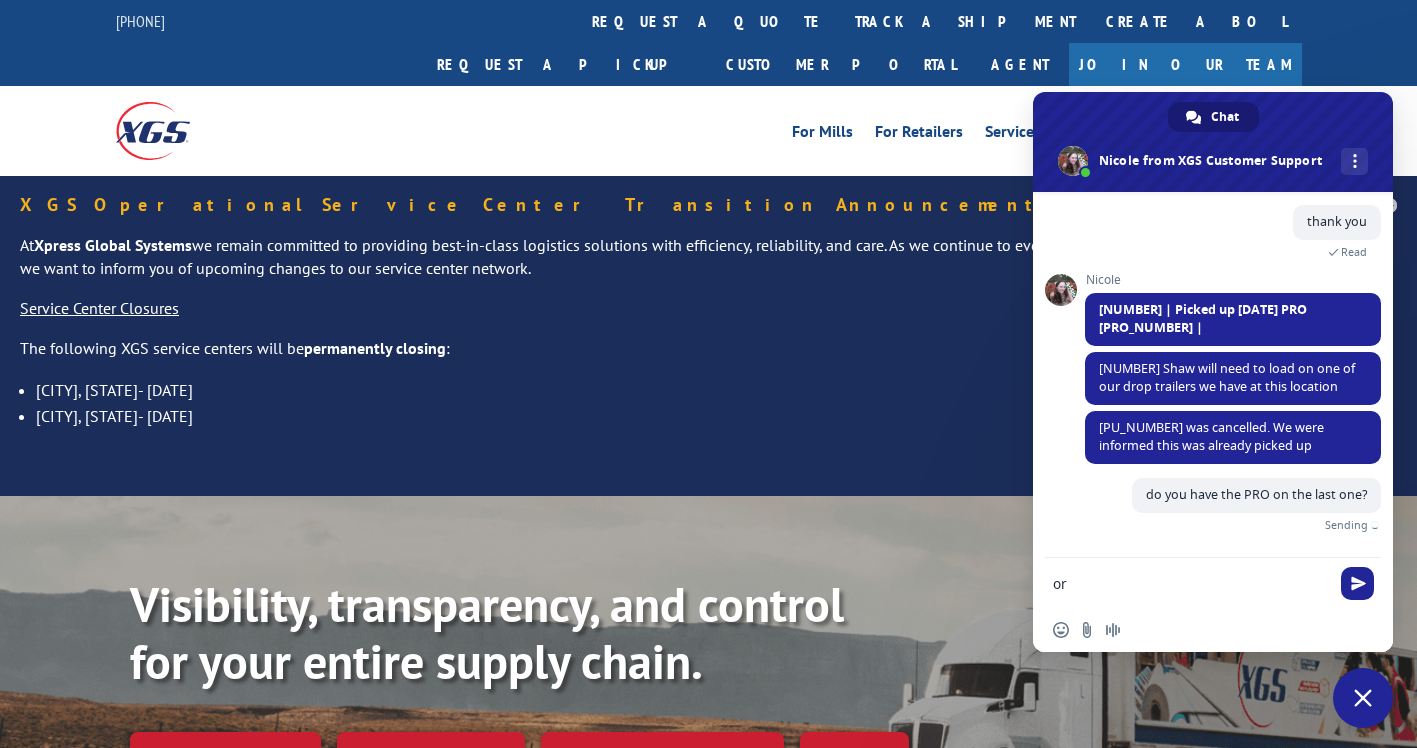 scroll, scrollTop: 473, scrollLeft: 0, axis: vertical 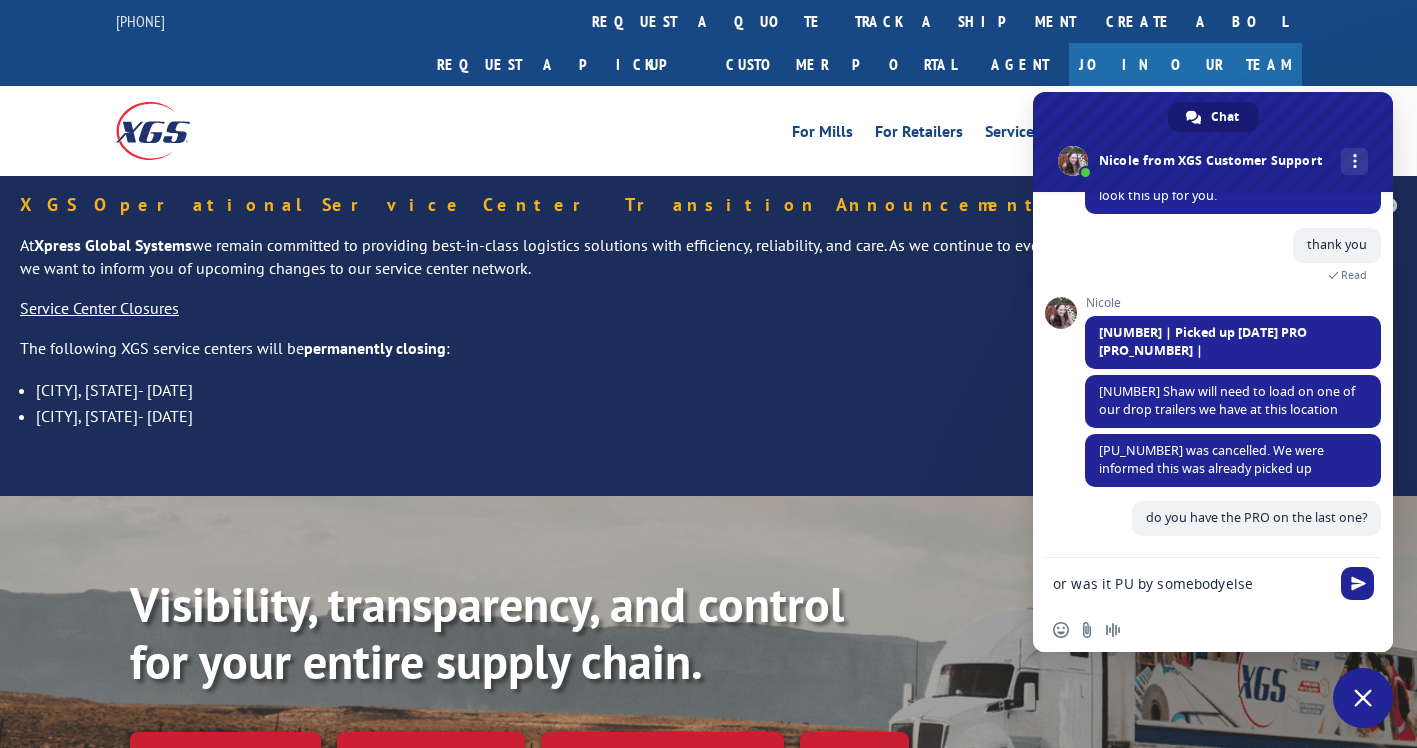 type on "or was it PU by somebodyelse?" 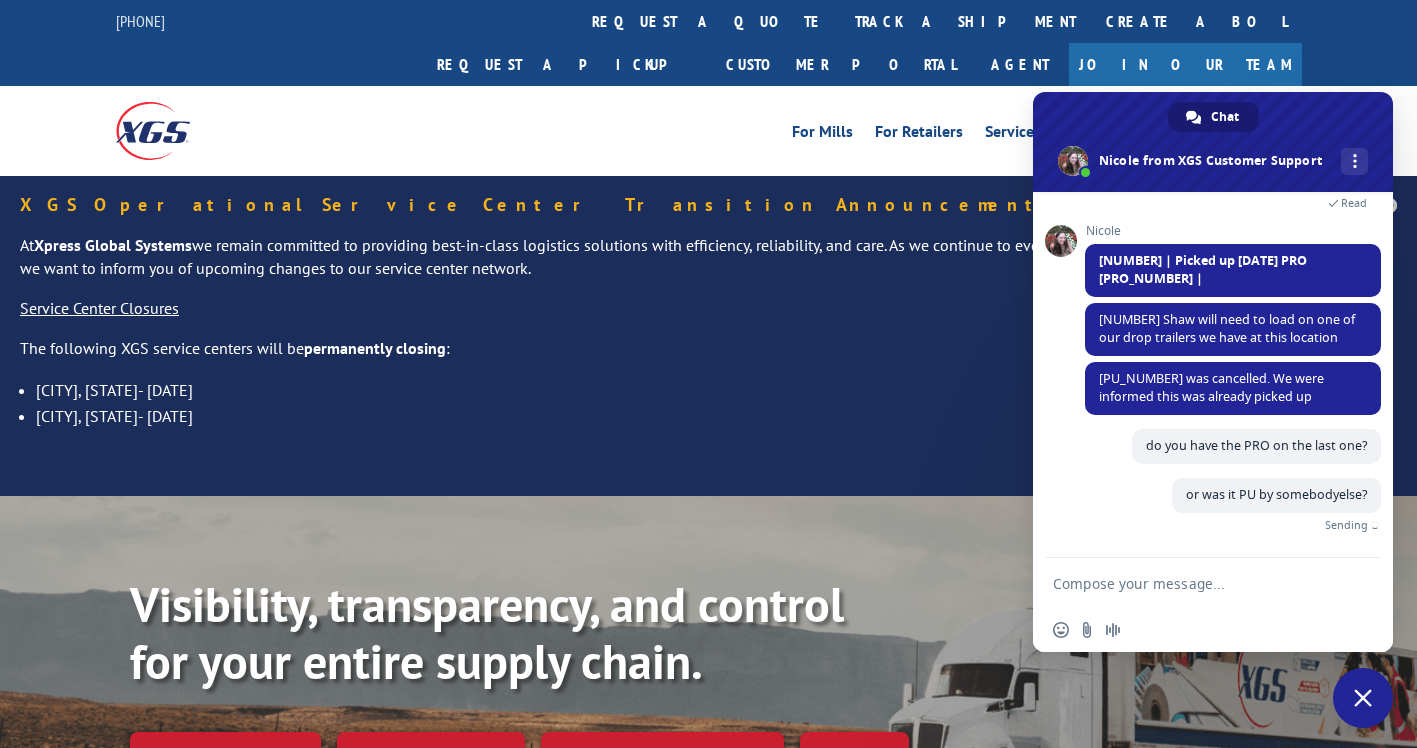 scroll, scrollTop: 514, scrollLeft: 0, axis: vertical 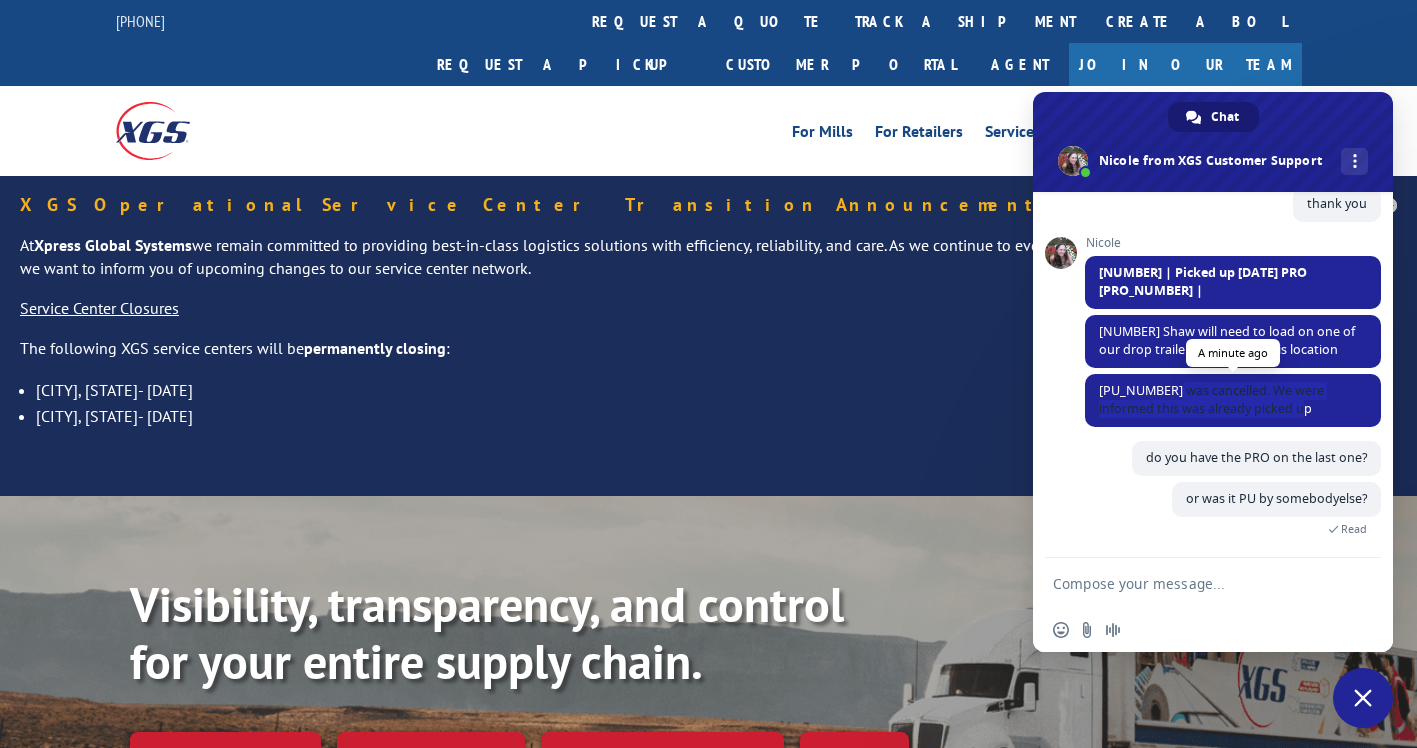 drag, startPoint x: 1177, startPoint y: 386, endPoint x: 1305, endPoint y: 406, distance: 129.55309 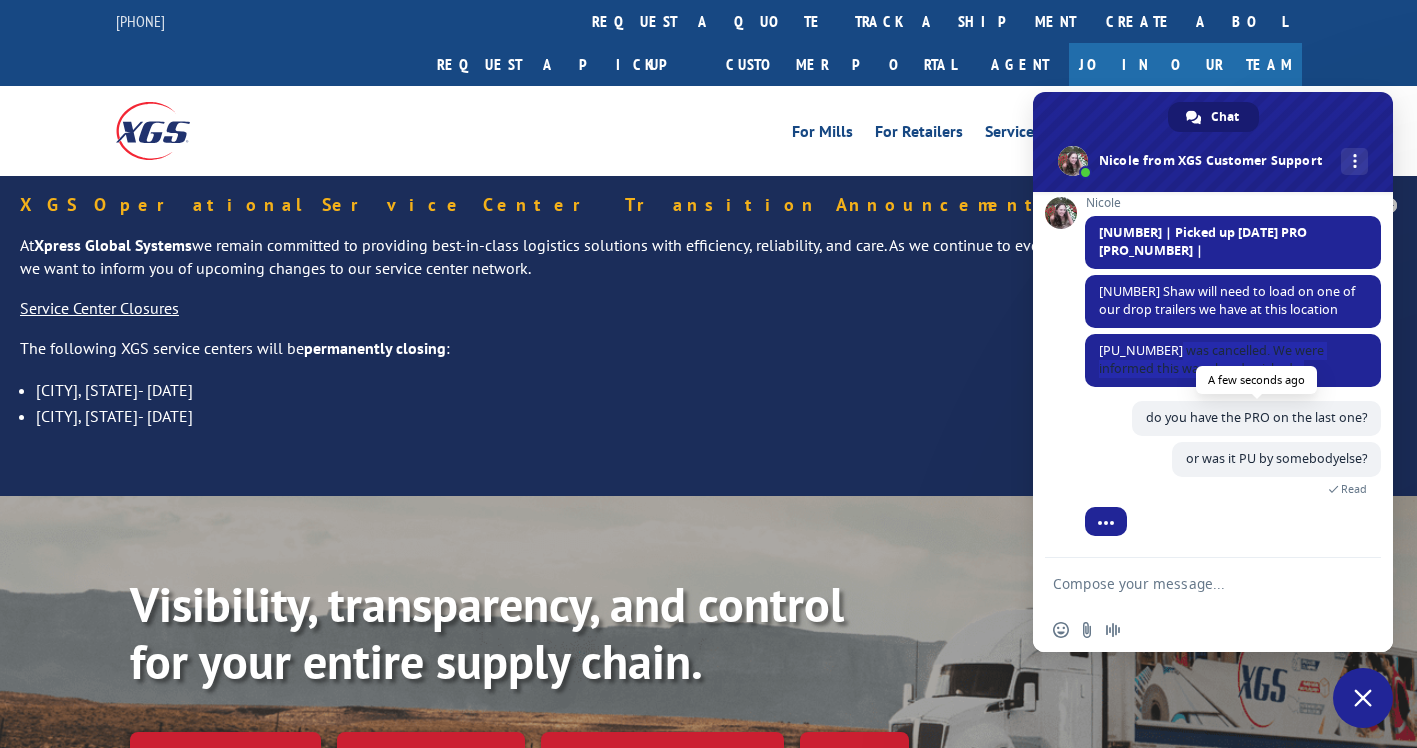 copy on "was cancelled. We were informed this was already picked up" 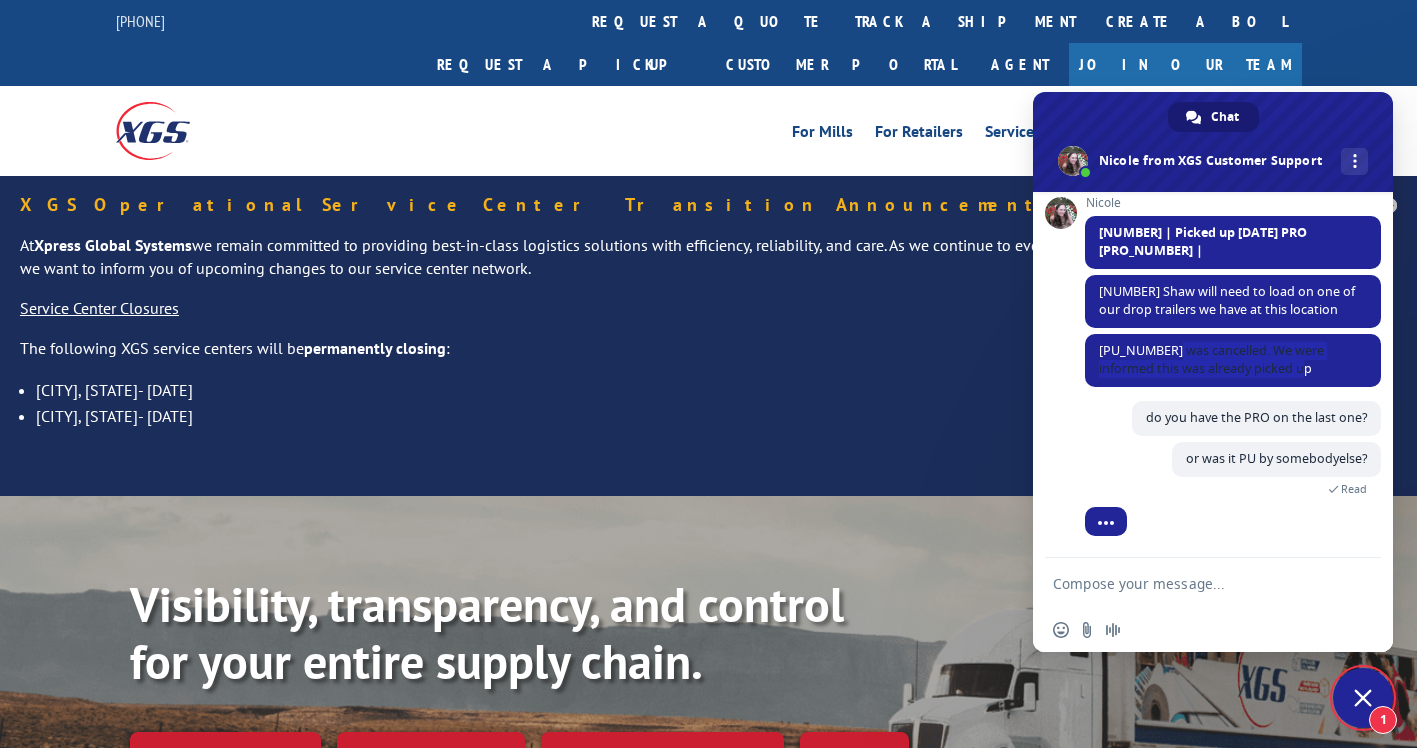 scroll, scrollTop: 583, scrollLeft: 0, axis: vertical 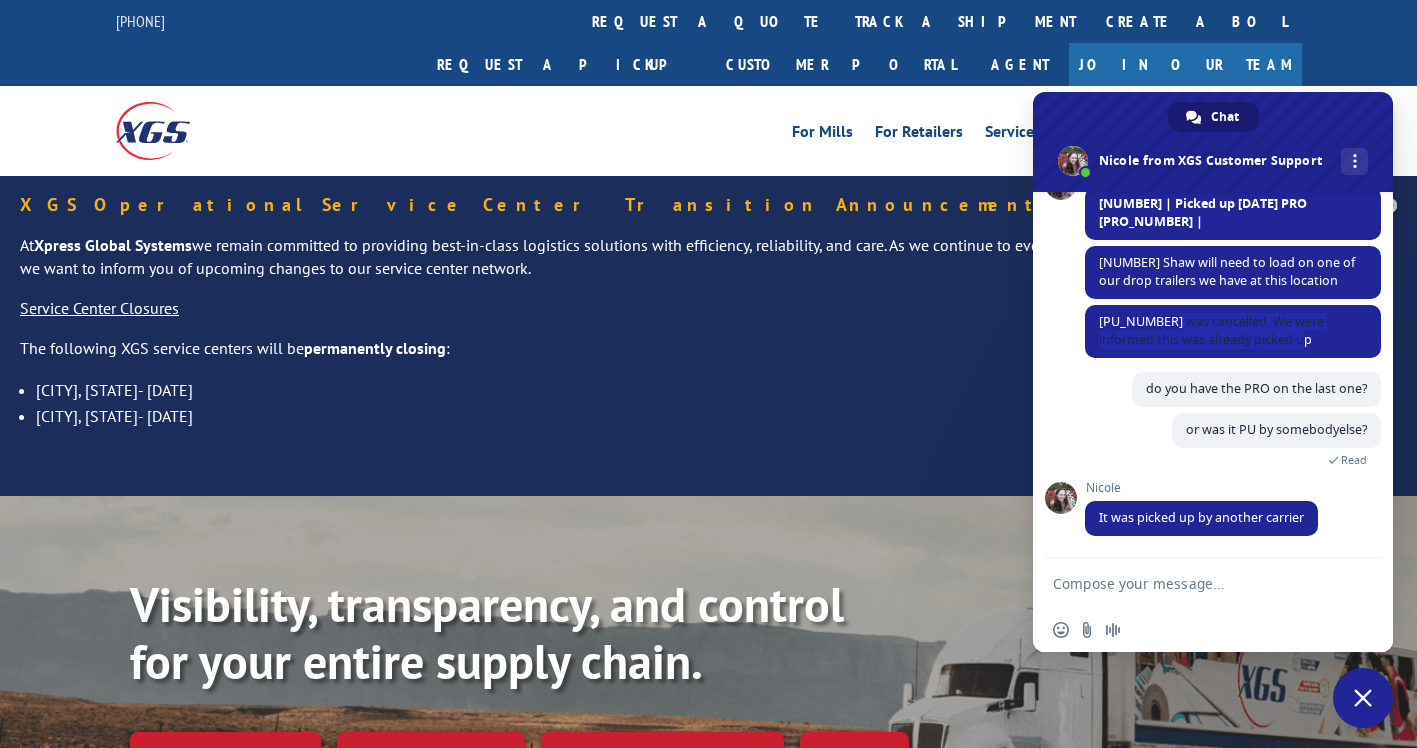 click at bounding box center (1193, 583) 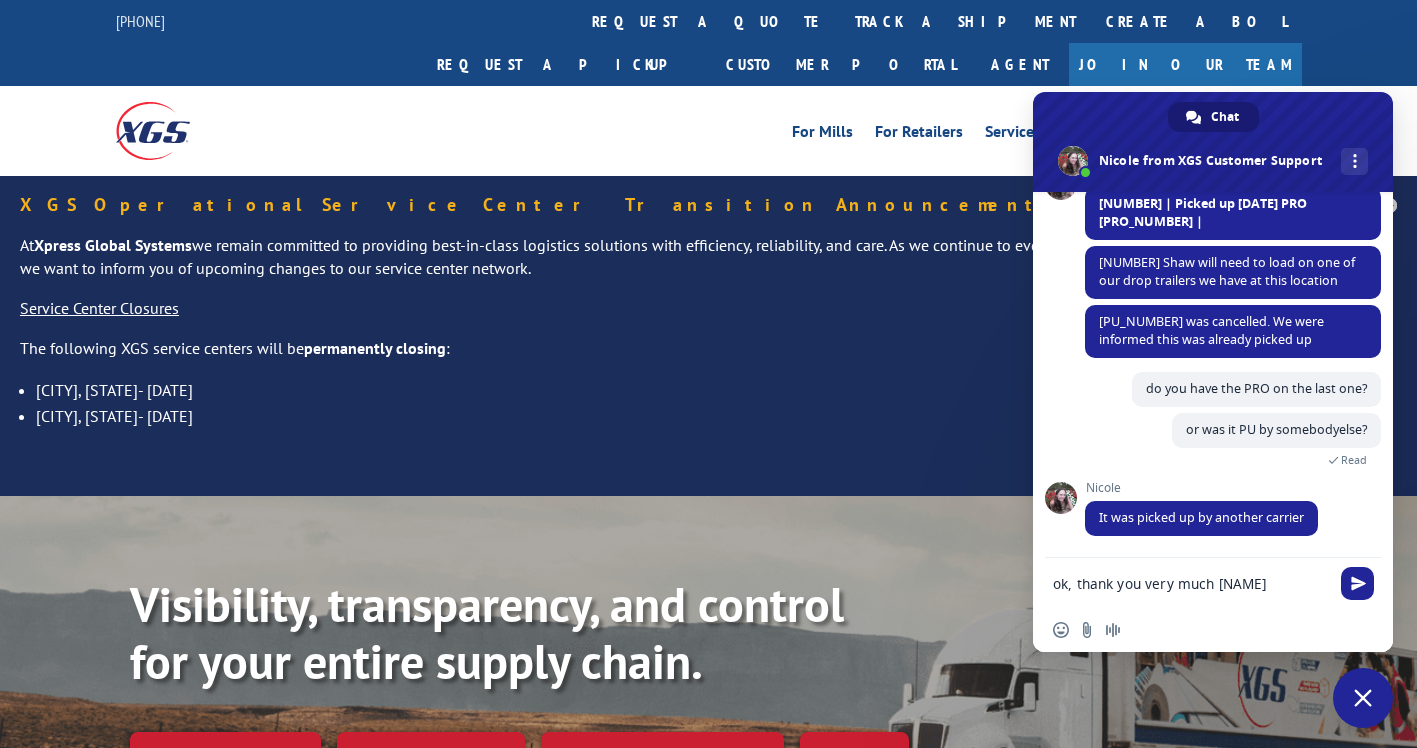 type on "ok, thank you very much [NAME]" 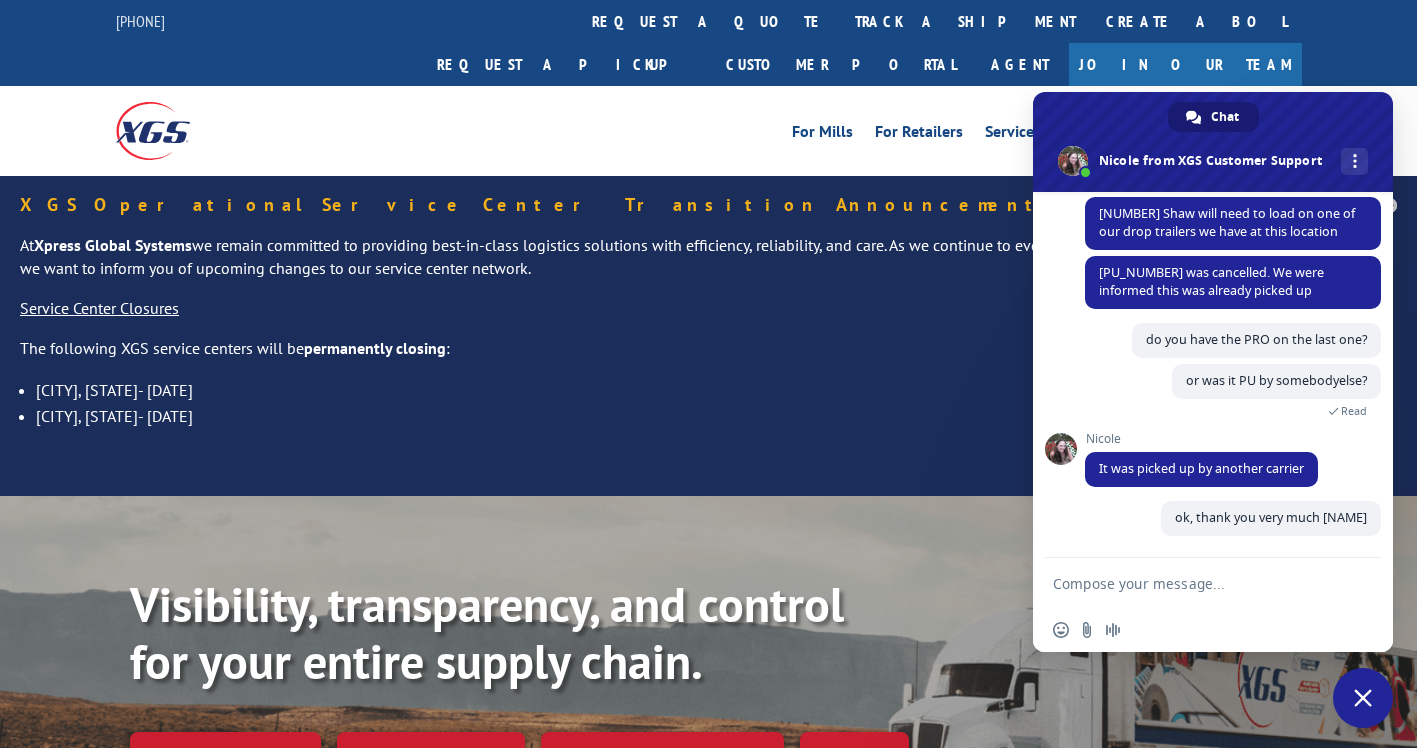 scroll, scrollTop: 632, scrollLeft: 0, axis: vertical 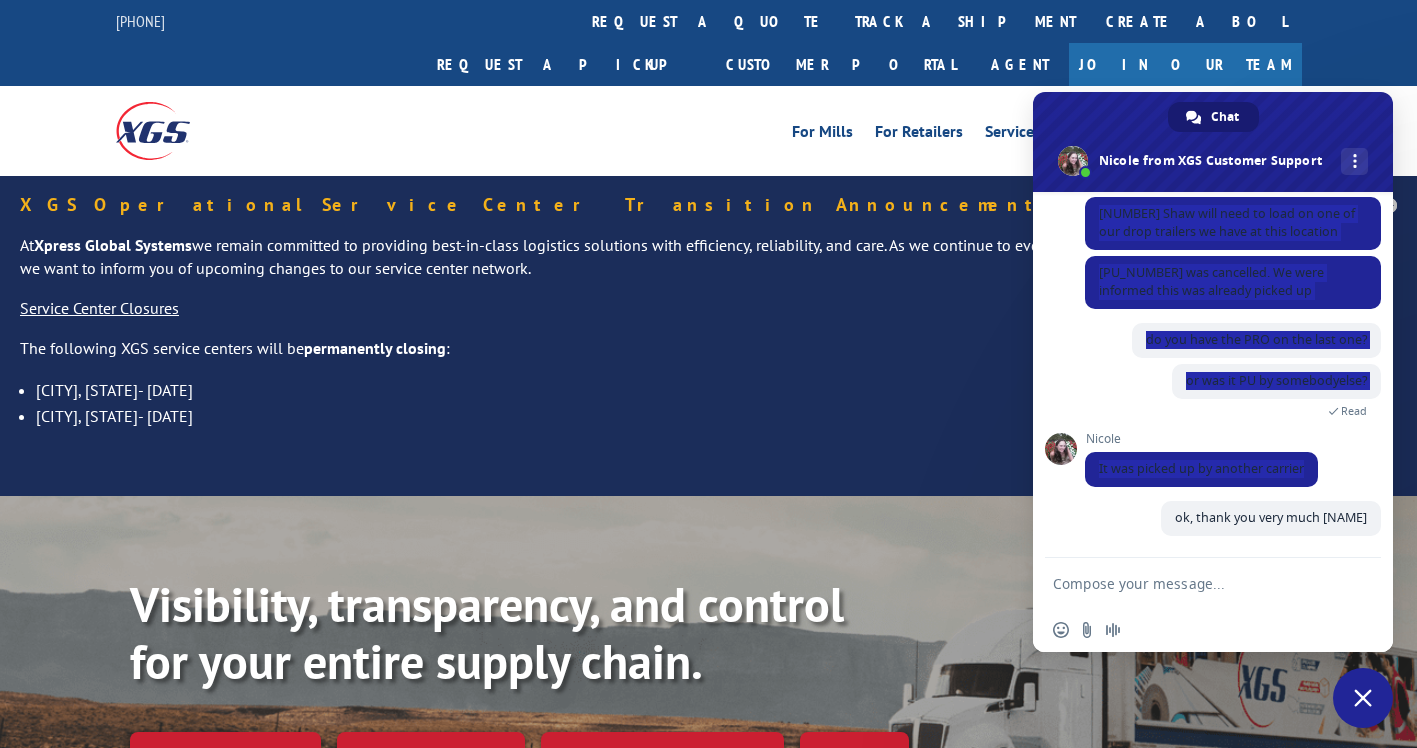 drag, startPoint x: 1310, startPoint y: 471, endPoint x: 1074, endPoint y: 492, distance: 236.93248 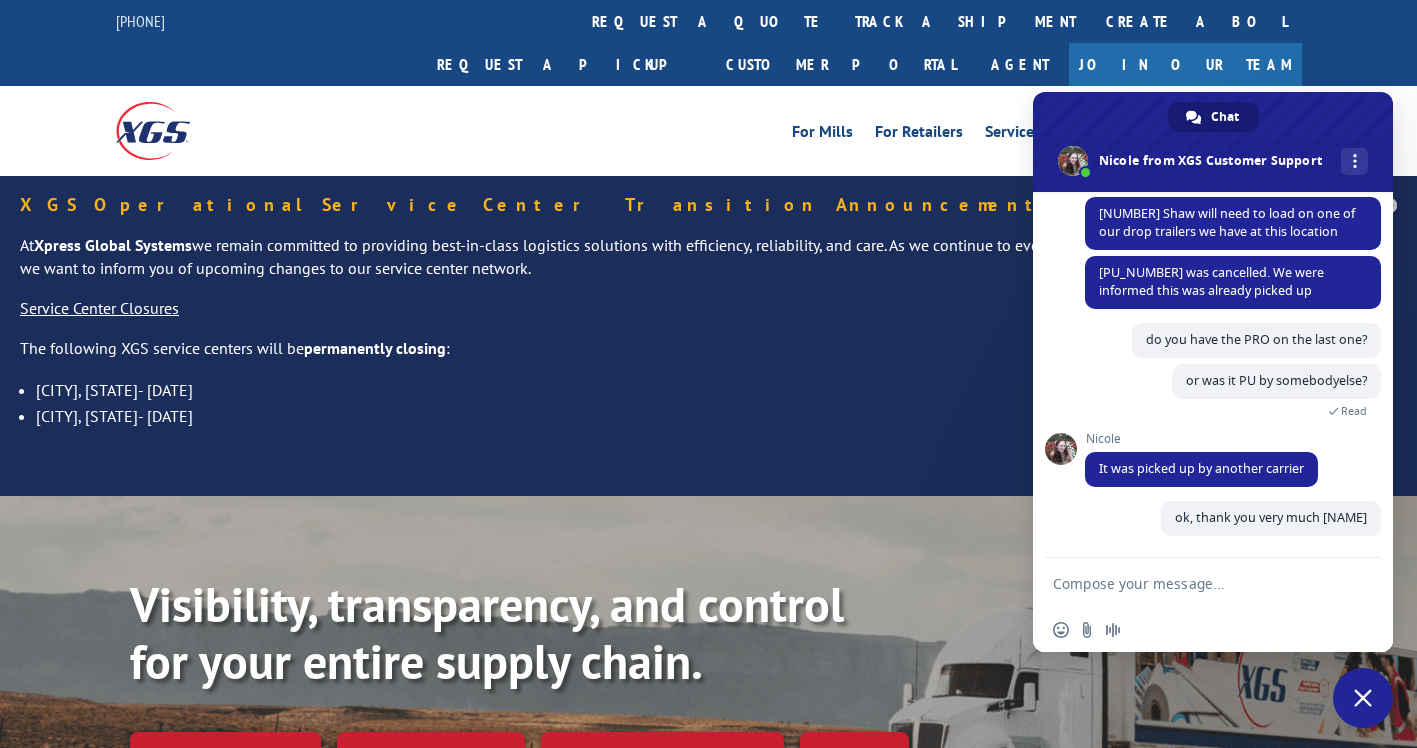 click on "Visibility, transparency, and control for your entire supply chain.
Request a quote
Track shipment
Calculate transit time
XGS AI" at bounding box center (773, 715) 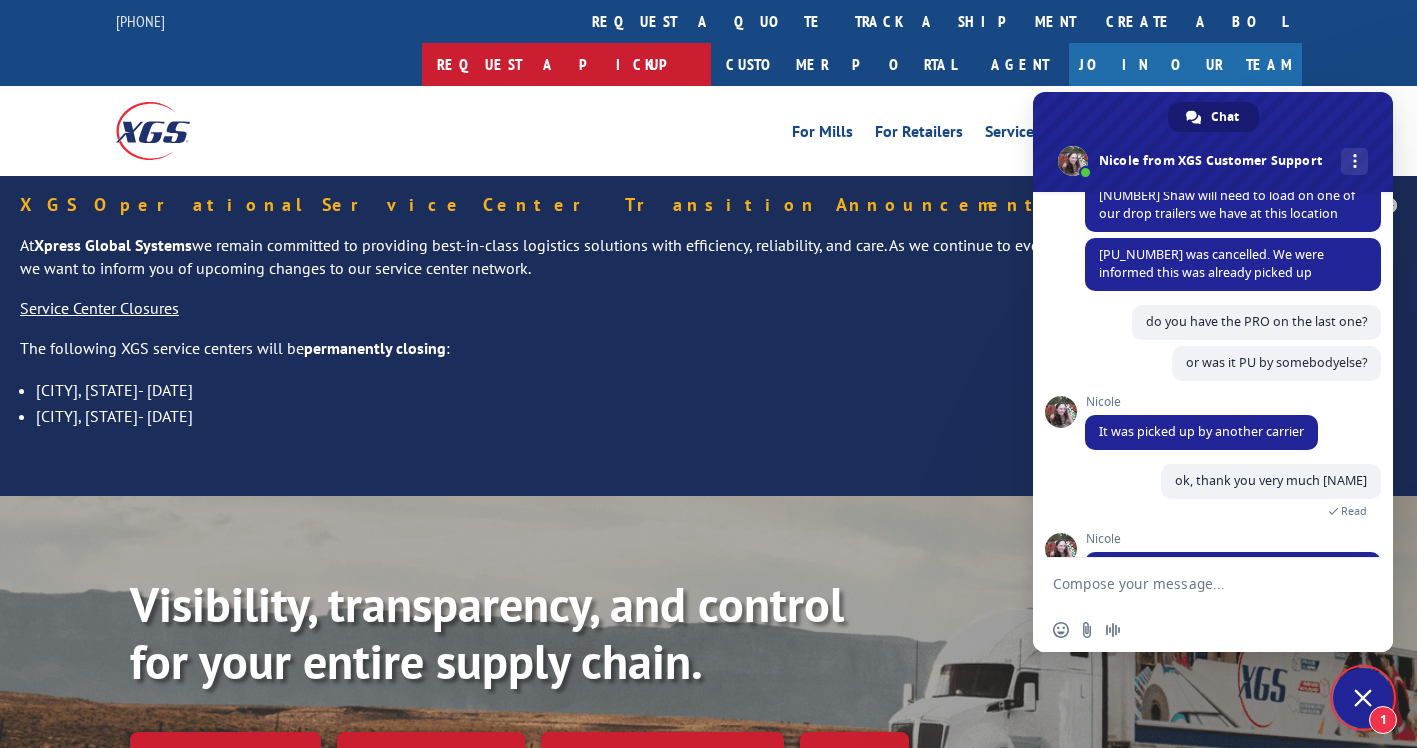 scroll, scrollTop: 719, scrollLeft: 0, axis: vertical 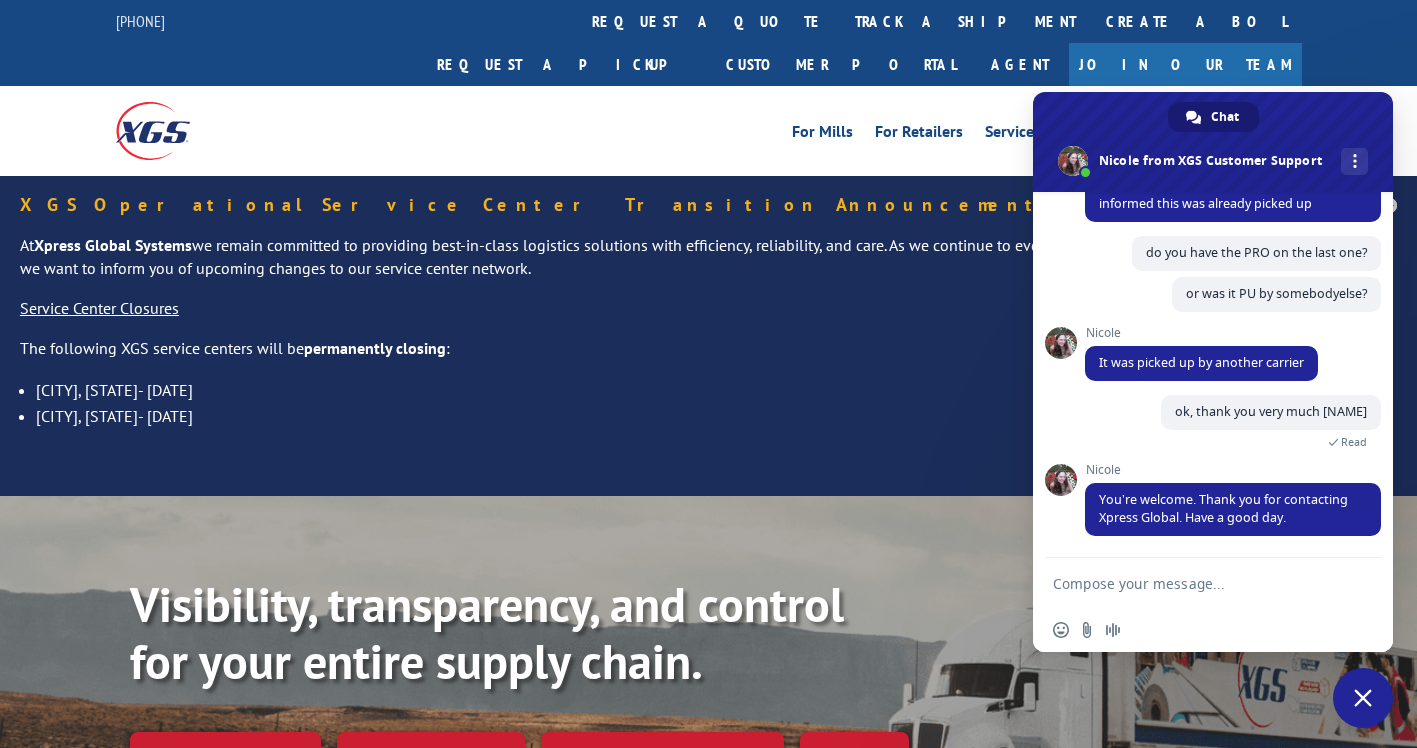 click at bounding box center (1363, 698) 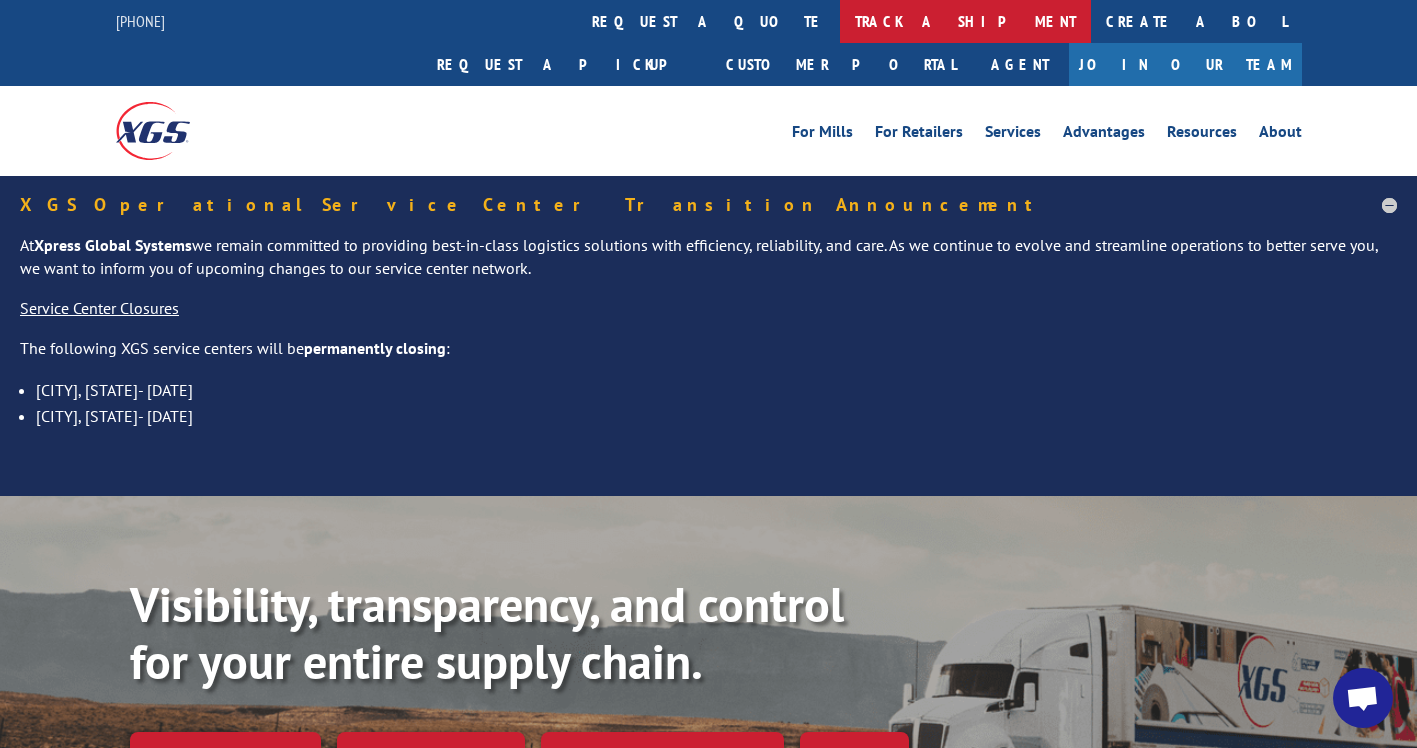click on "track a shipment" at bounding box center [965, 21] 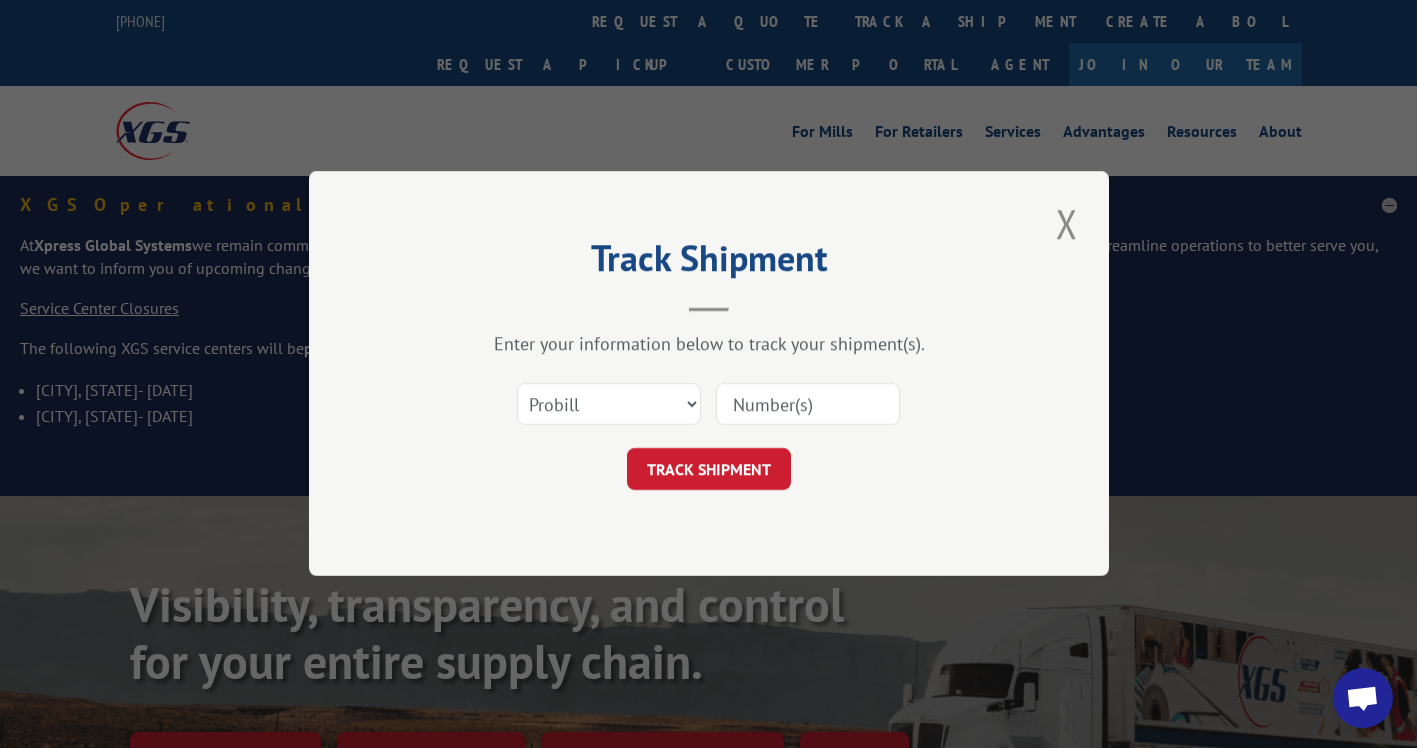 click at bounding box center [808, 405] 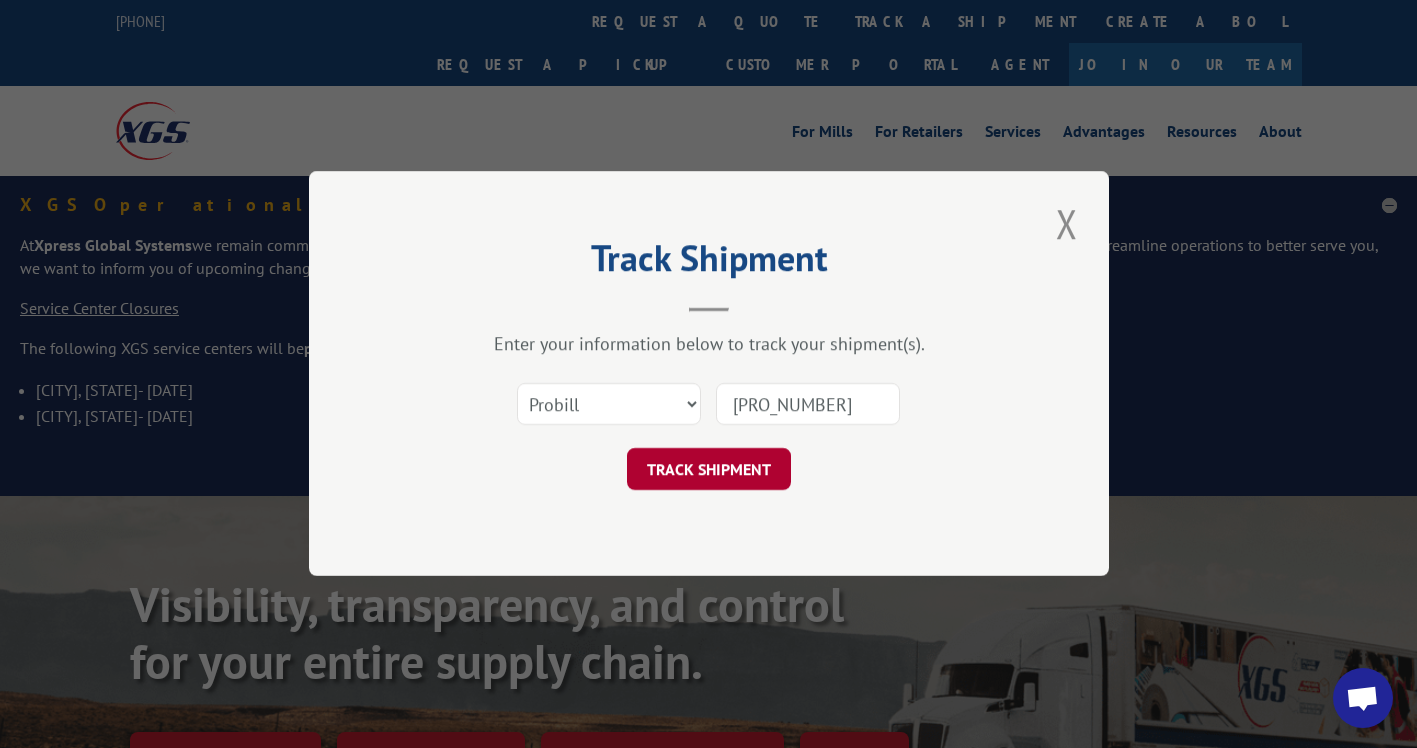 type on "[PRO_NUMBER]" 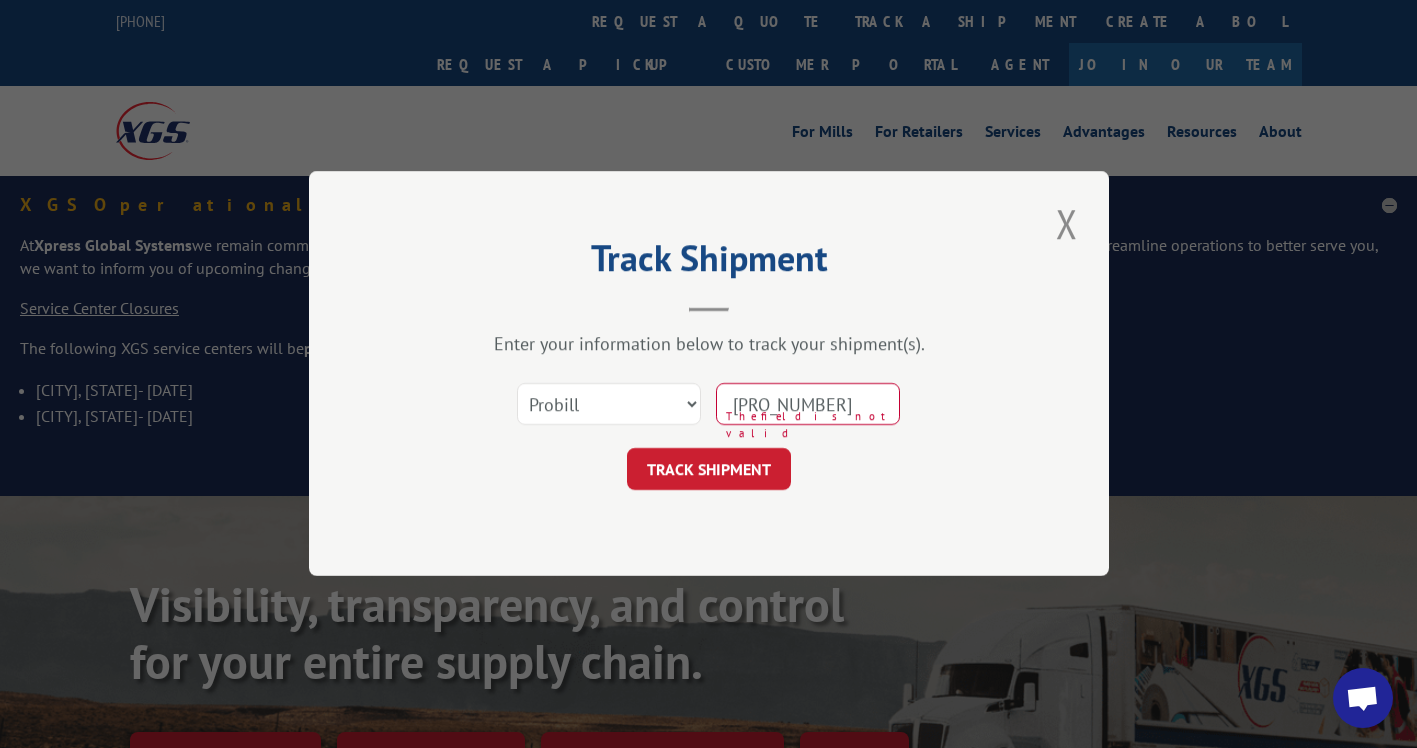 click at bounding box center [1362, 700] 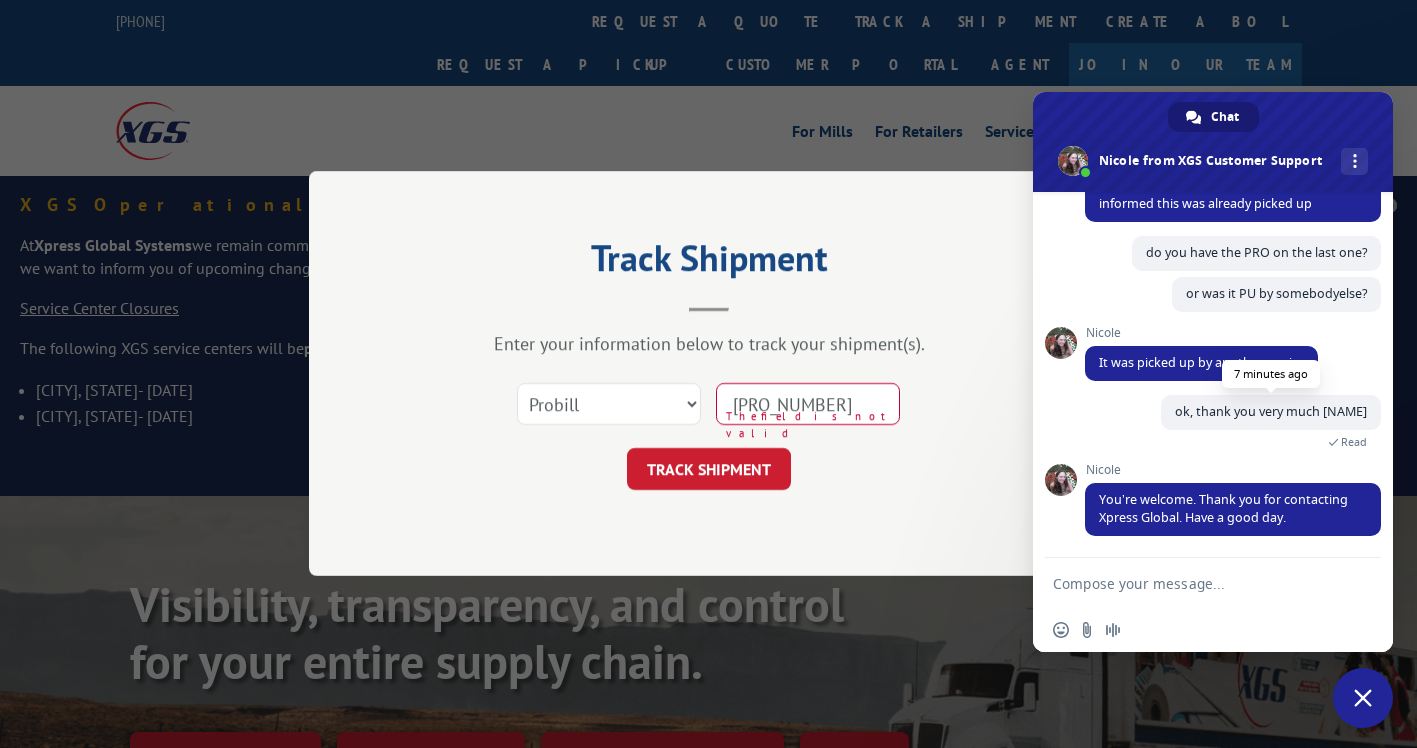 scroll, scrollTop: 519, scrollLeft: 0, axis: vertical 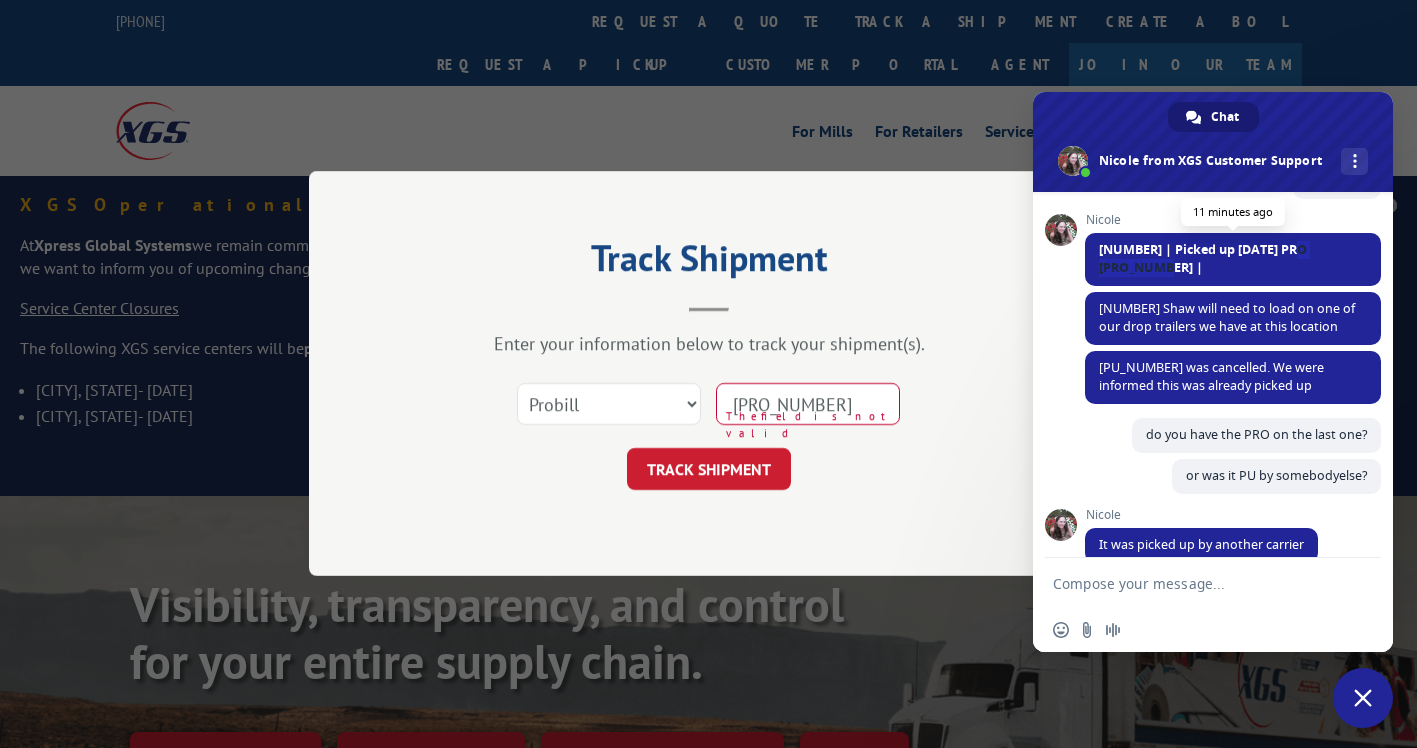 drag, startPoint x: 1298, startPoint y: 247, endPoint x: 1317, endPoint y: 270, distance: 29.832869 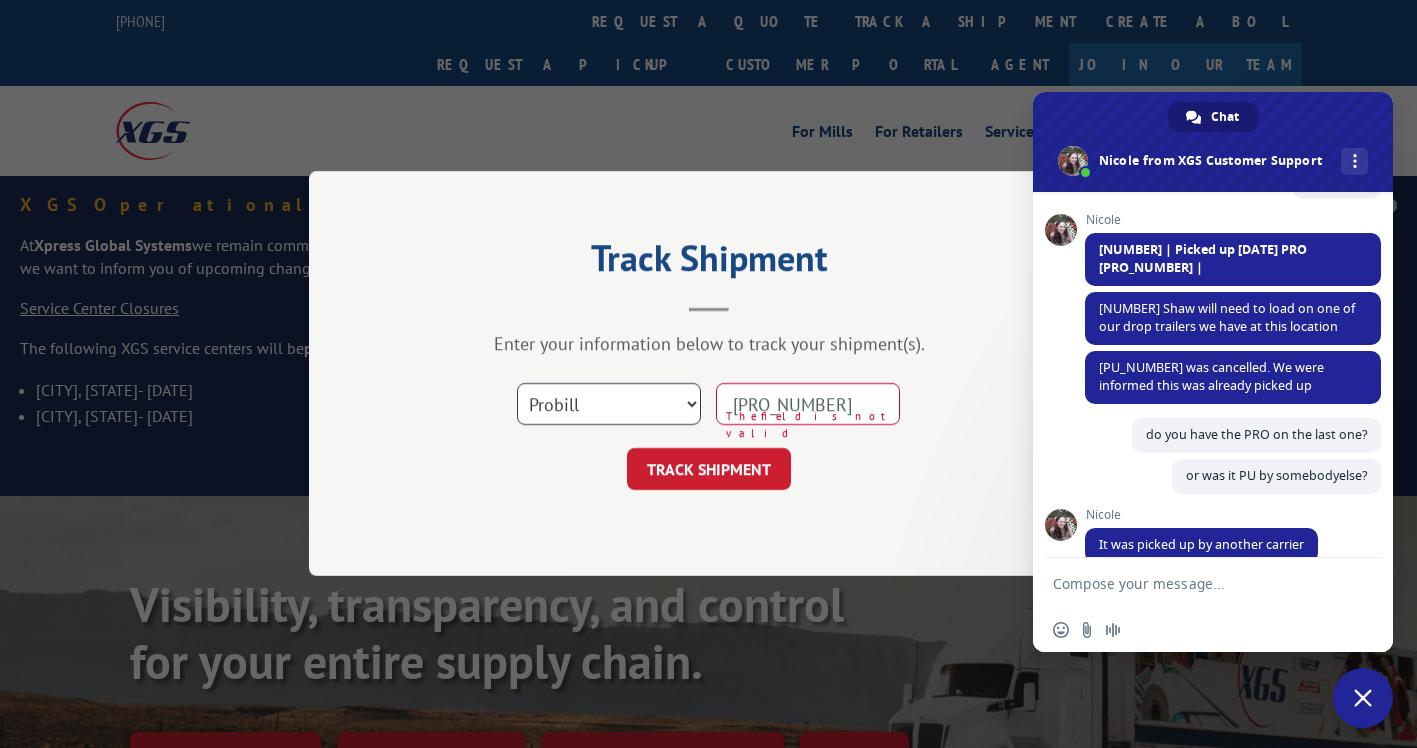 click on "Select category... Probill BOL PO" at bounding box center [609, 405] 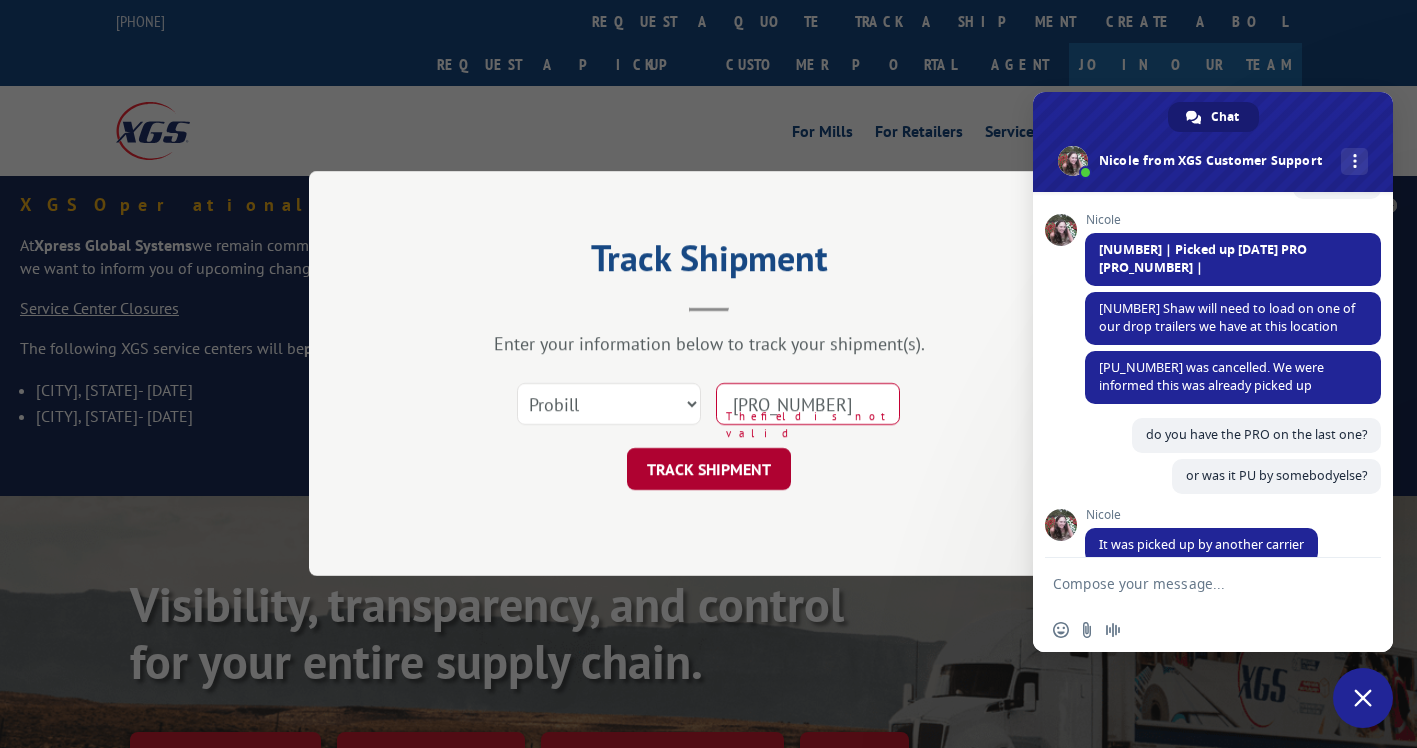 click on "TRACK SHIPMENT" at bounding box center [709, 470] 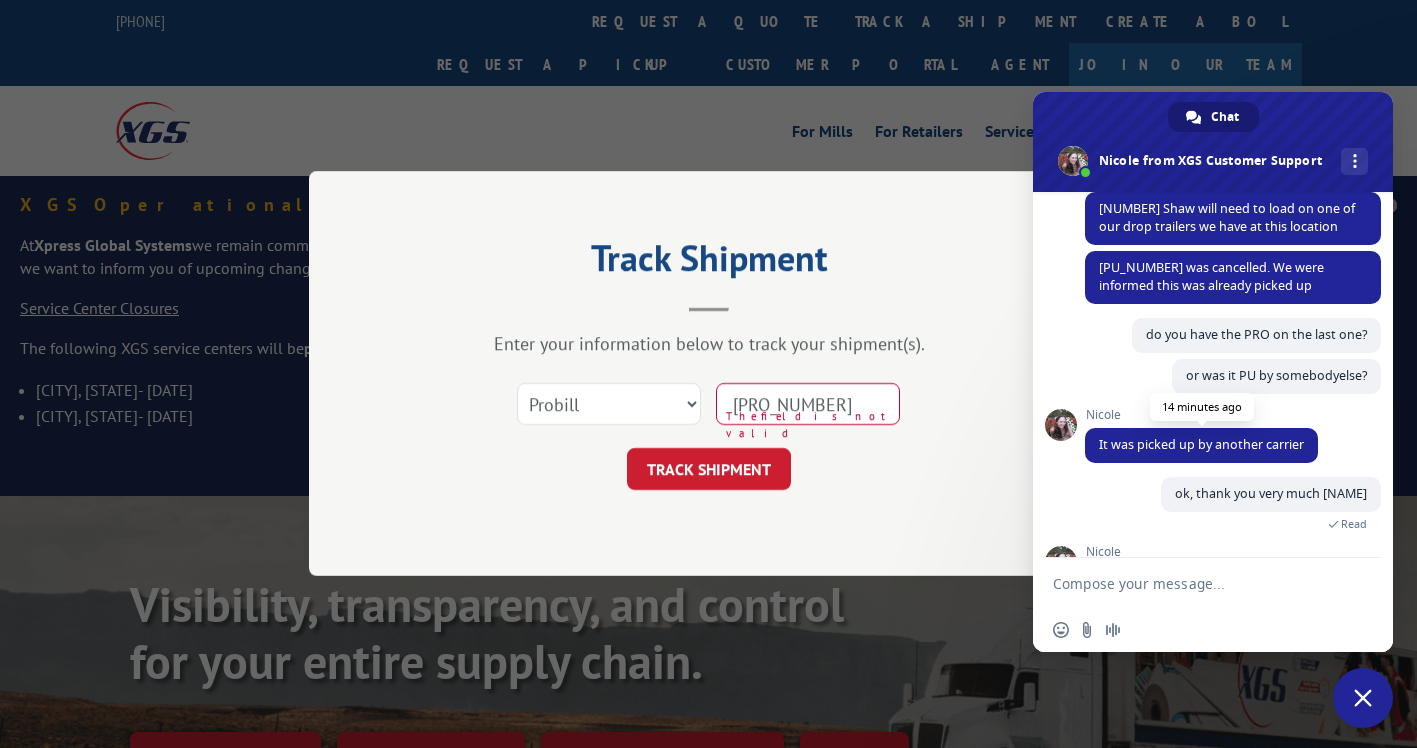 scroll, scrollTop: 719, scrollLeft: 0, axis: vertical 